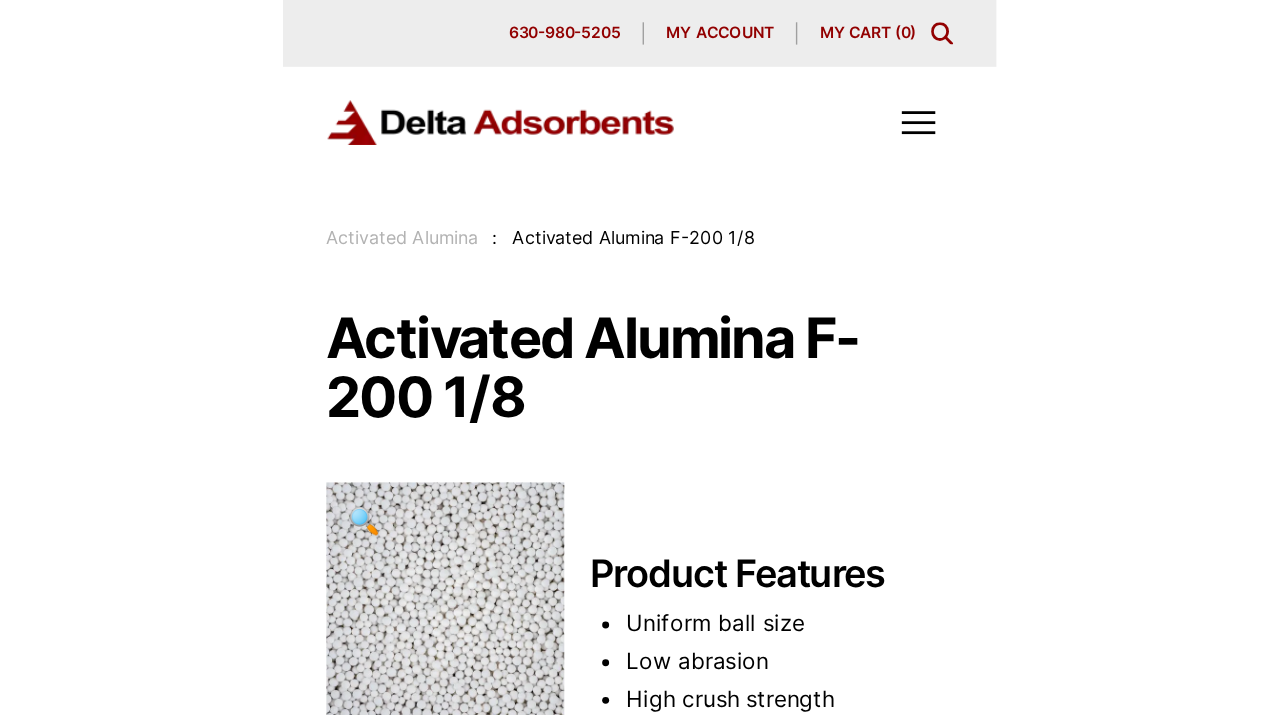 scroll, scrollTop: 0, scrollLeft: 0, axis: both 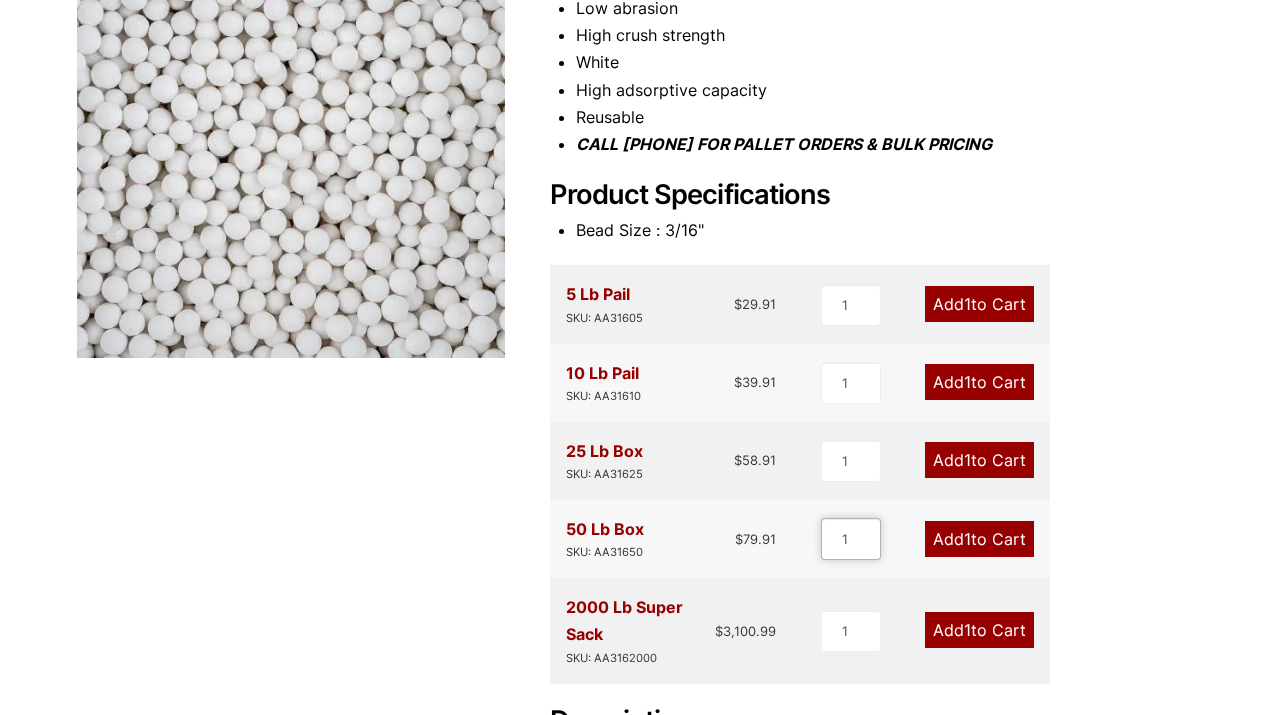 click on "1" at bounding box center [851, 539] 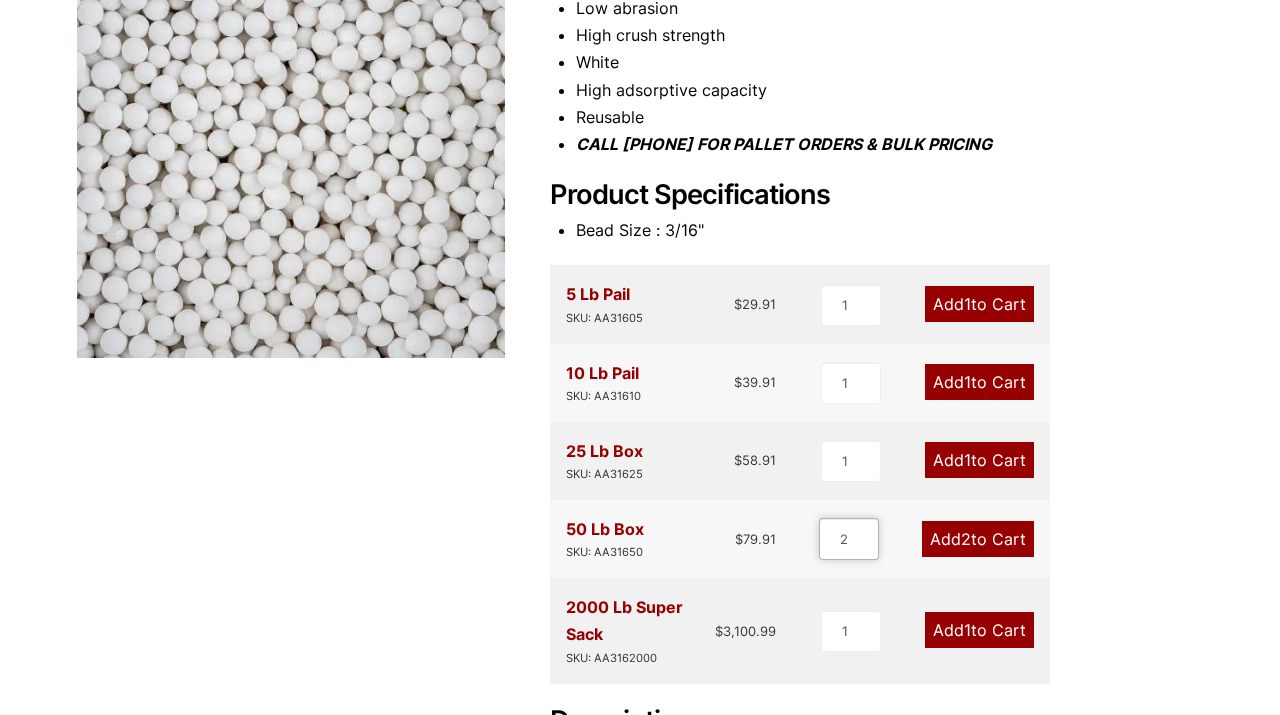 click on "2" at bounding box center (849, 539) 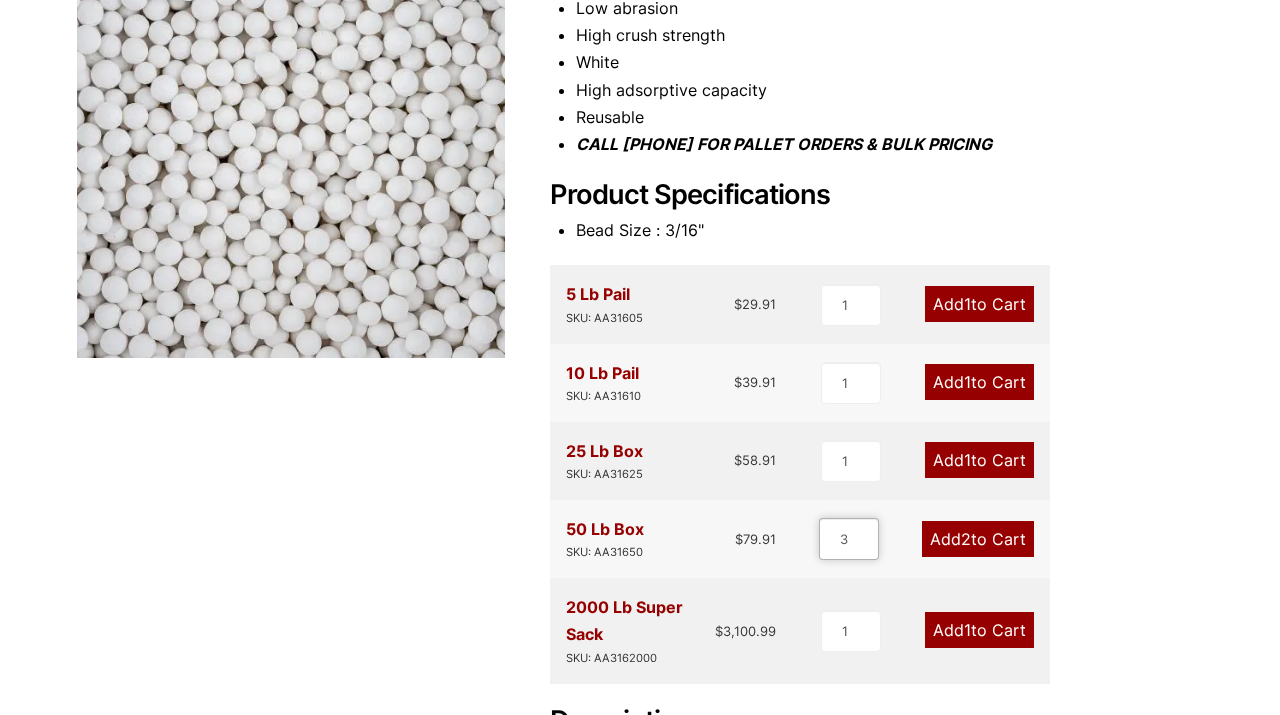 click on "3" at bounding box center [849, 539] 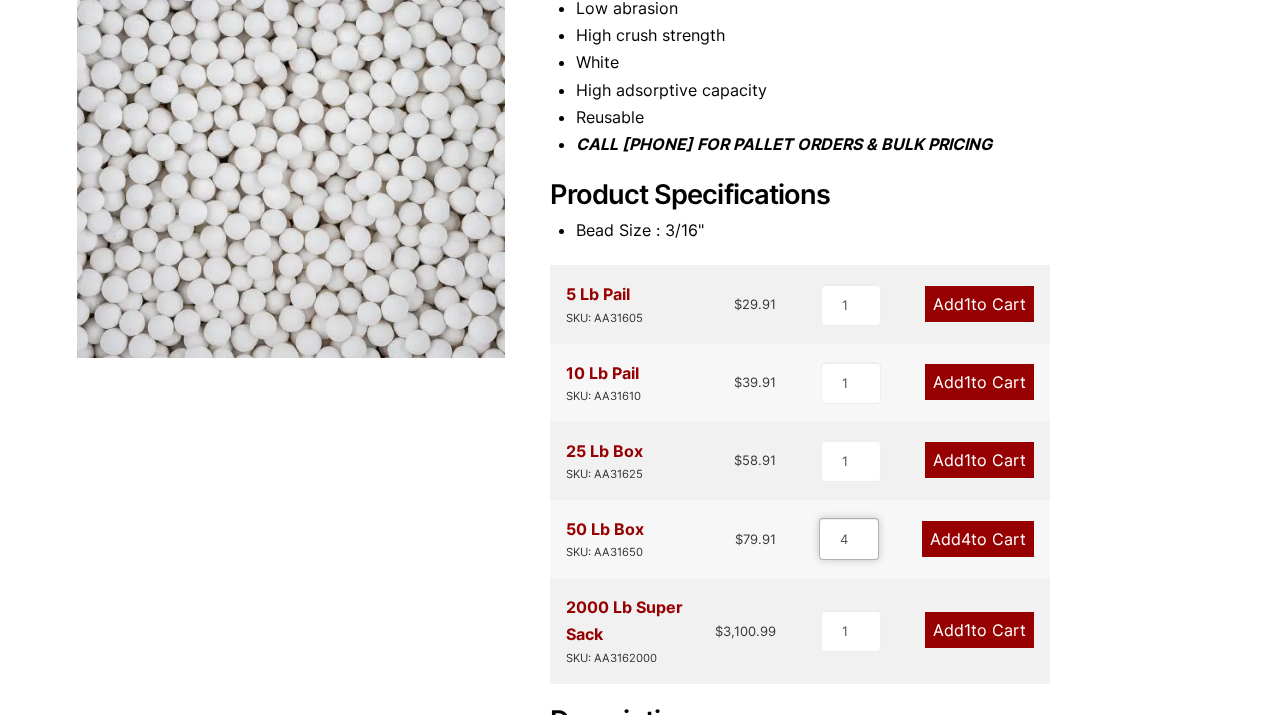 type on "4" 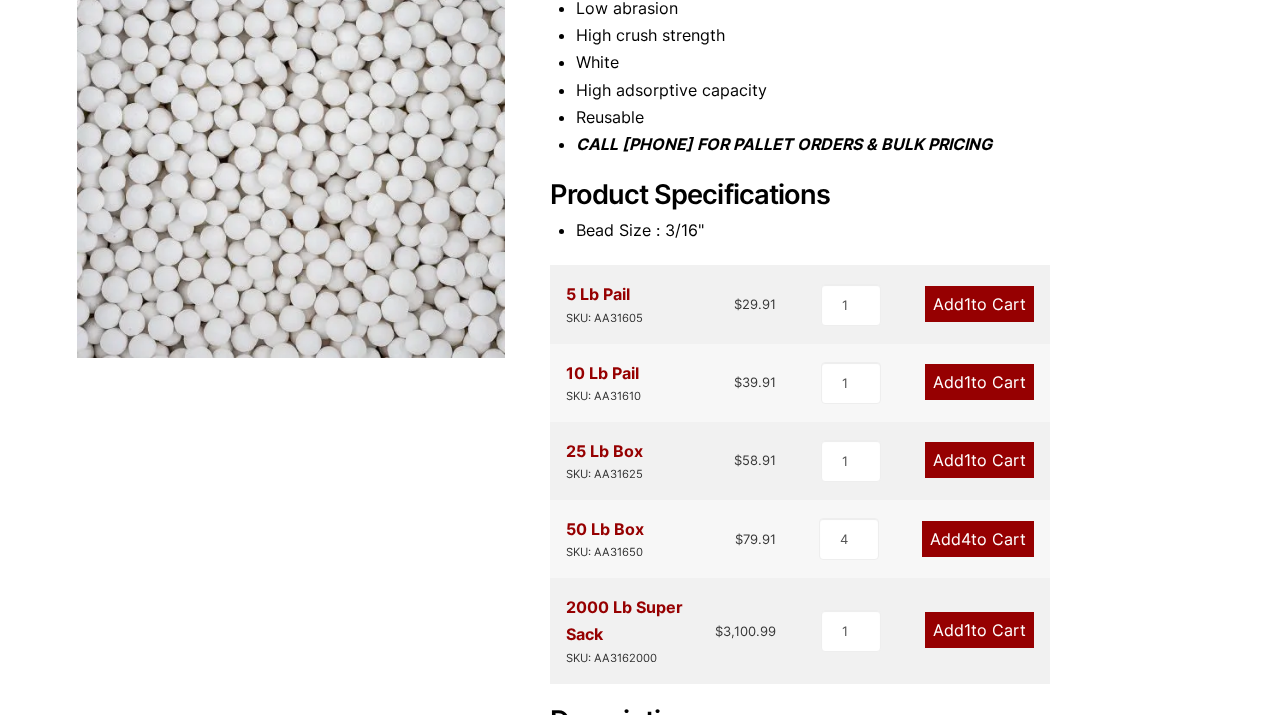 click on "Add  4  to Cart" at bounding box center [978, 539] 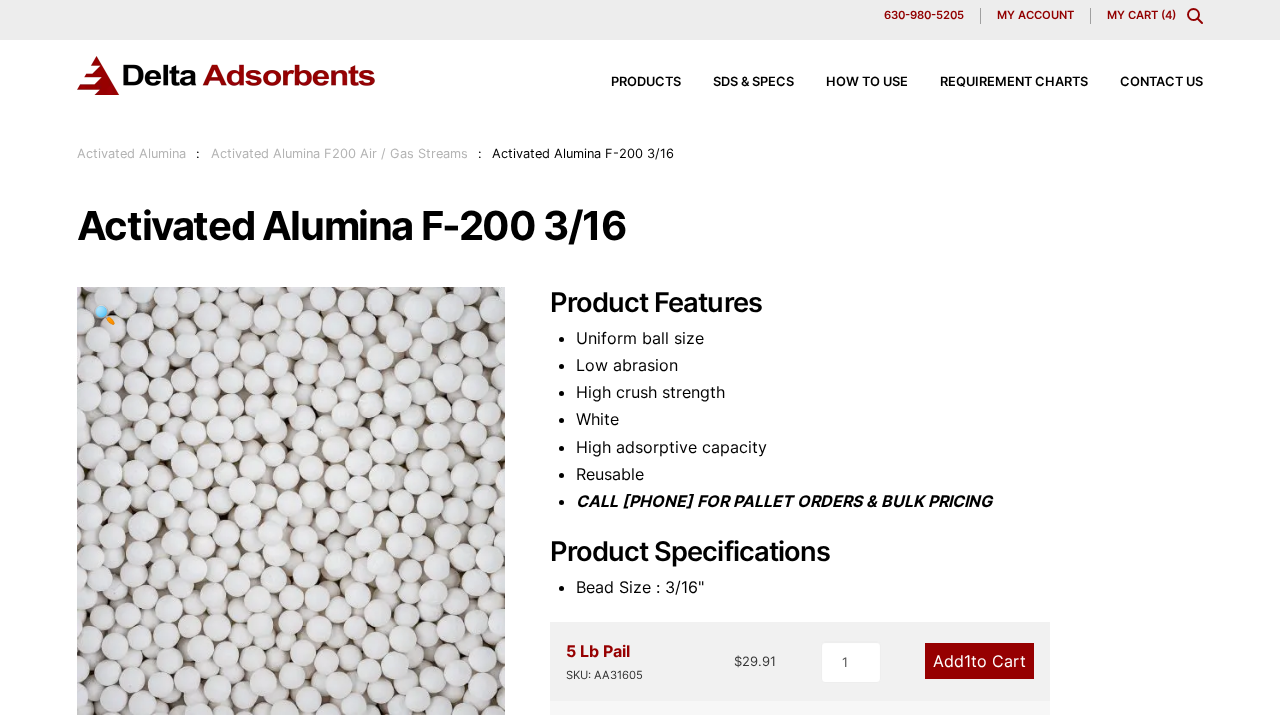 scroll, scrollTop: 0, scrollLeft: 0, axis: both 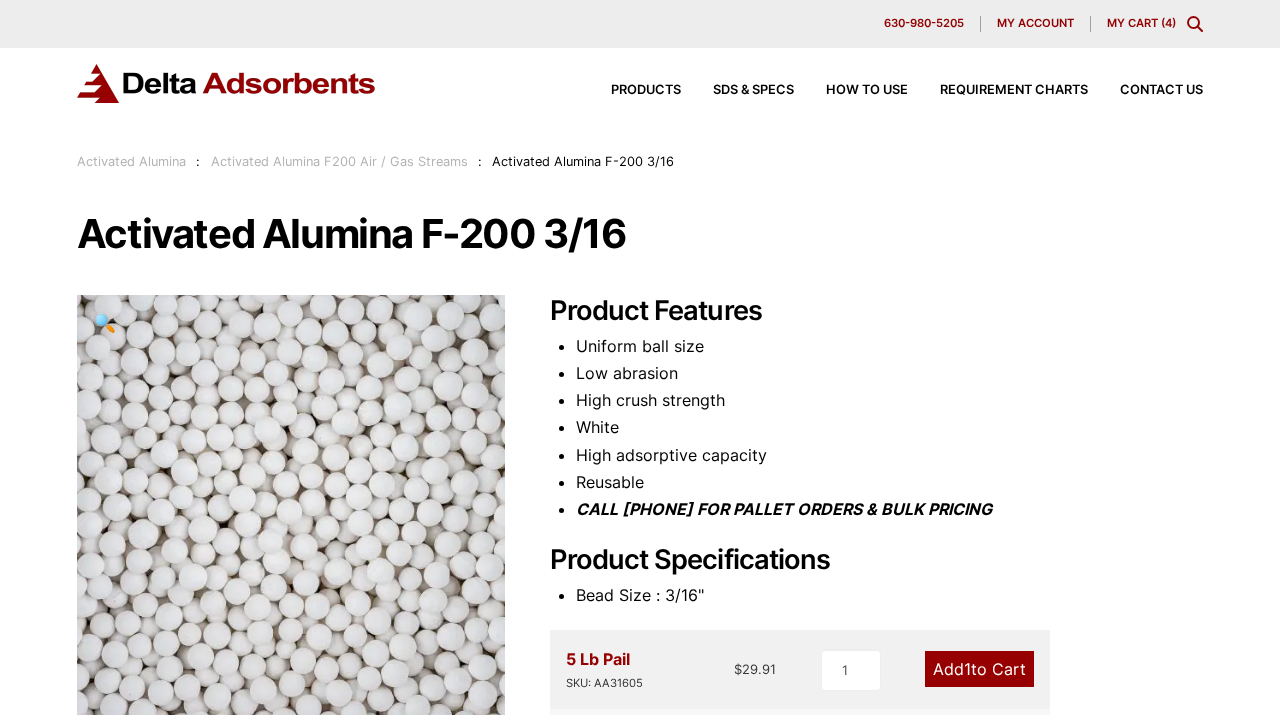 click on "My Cart ( 4 )" at bounding box center [1141, 23] 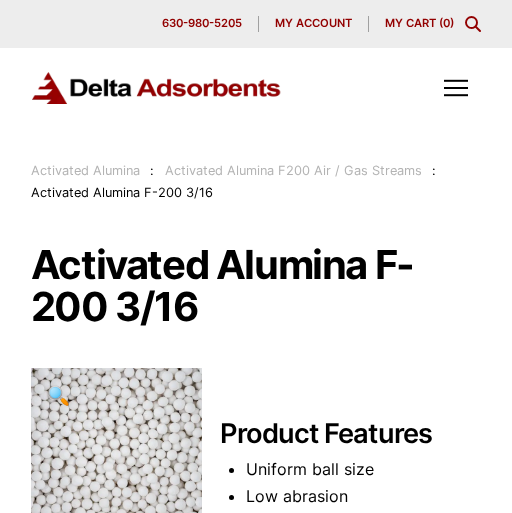 scroll, scrollTop: 0, scrollLeft: 0, axis: both 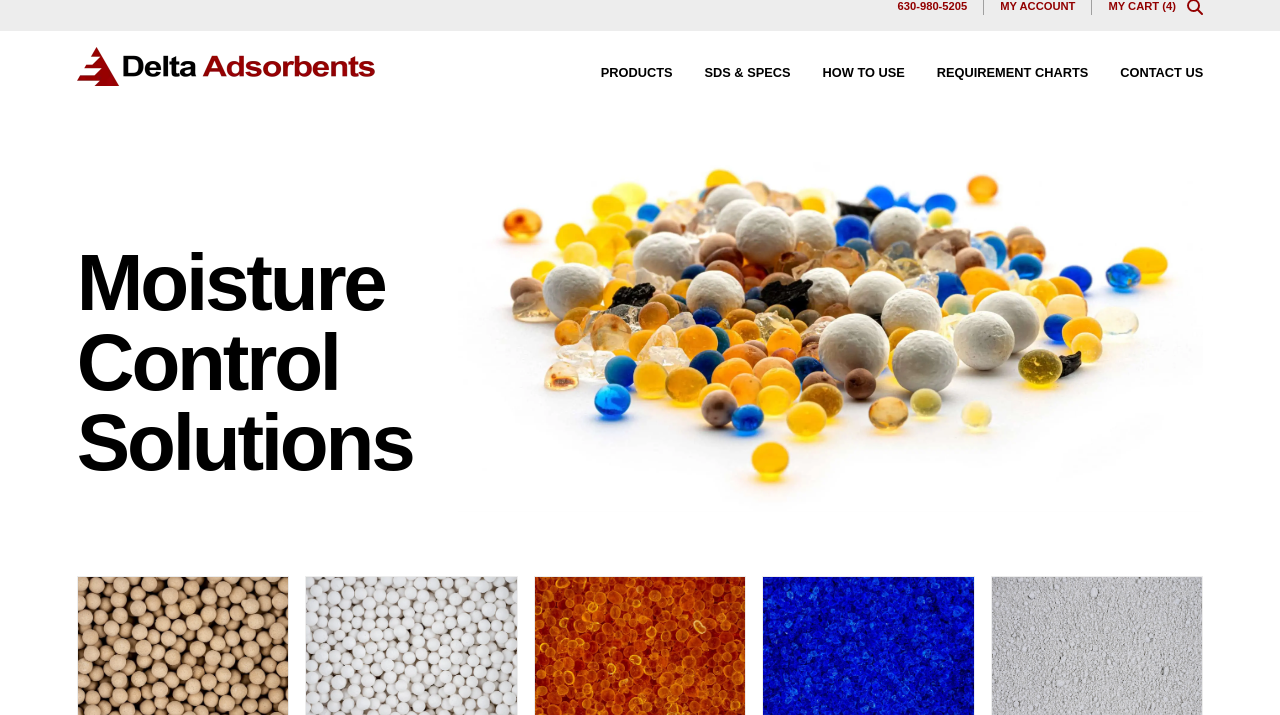 click at bounding box center [1195, 7] 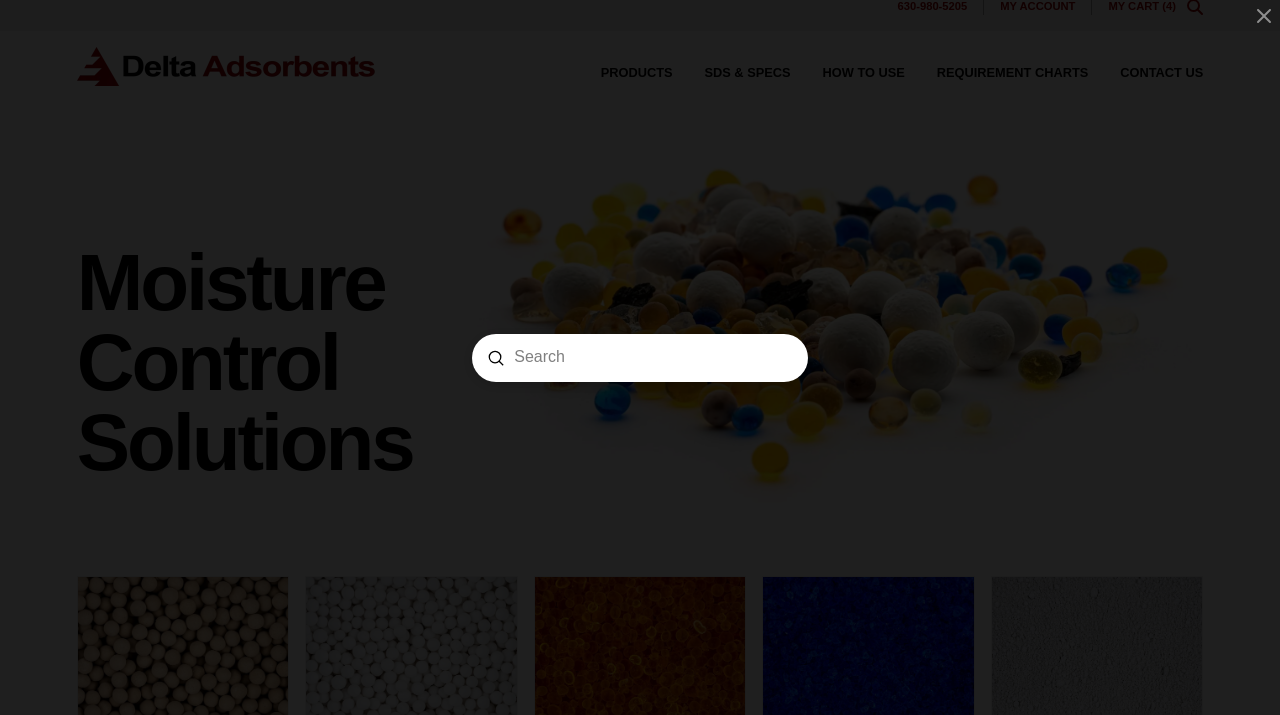 scroll, scrollTop: 0, scrollLeft: 0, axis: both 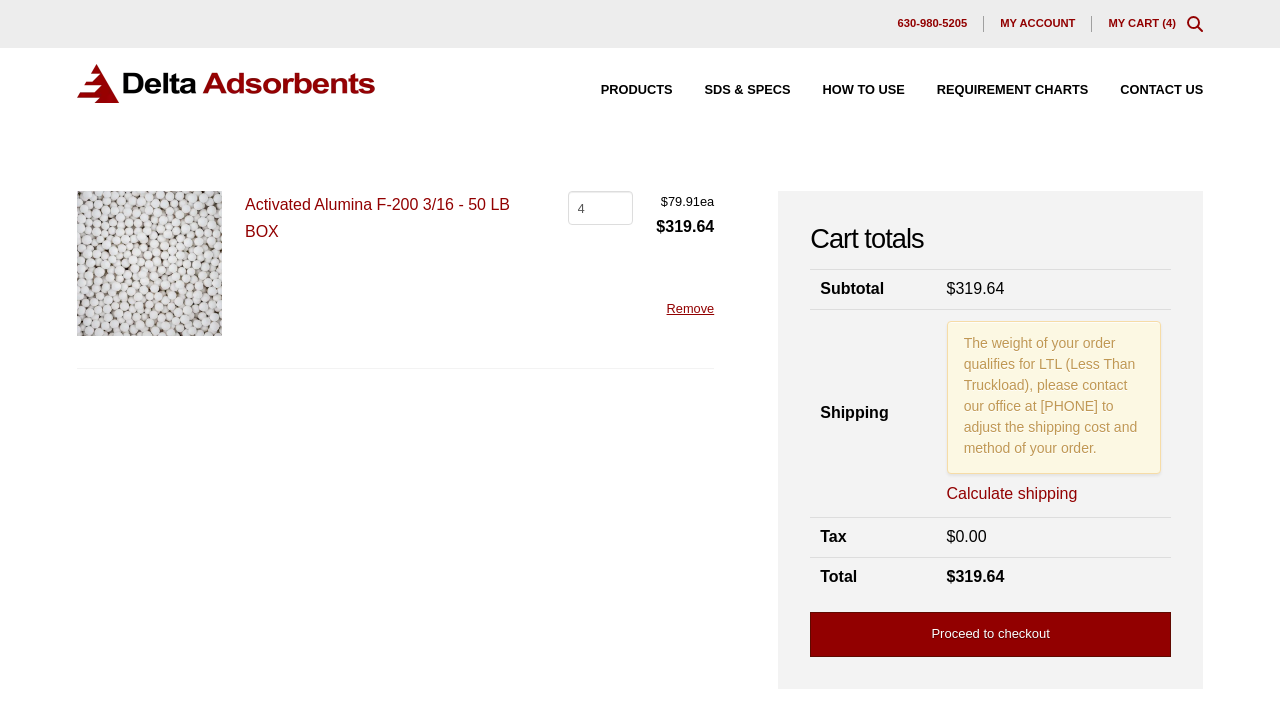 click on "Proceed to checkout" at bounding box center (990, 634) 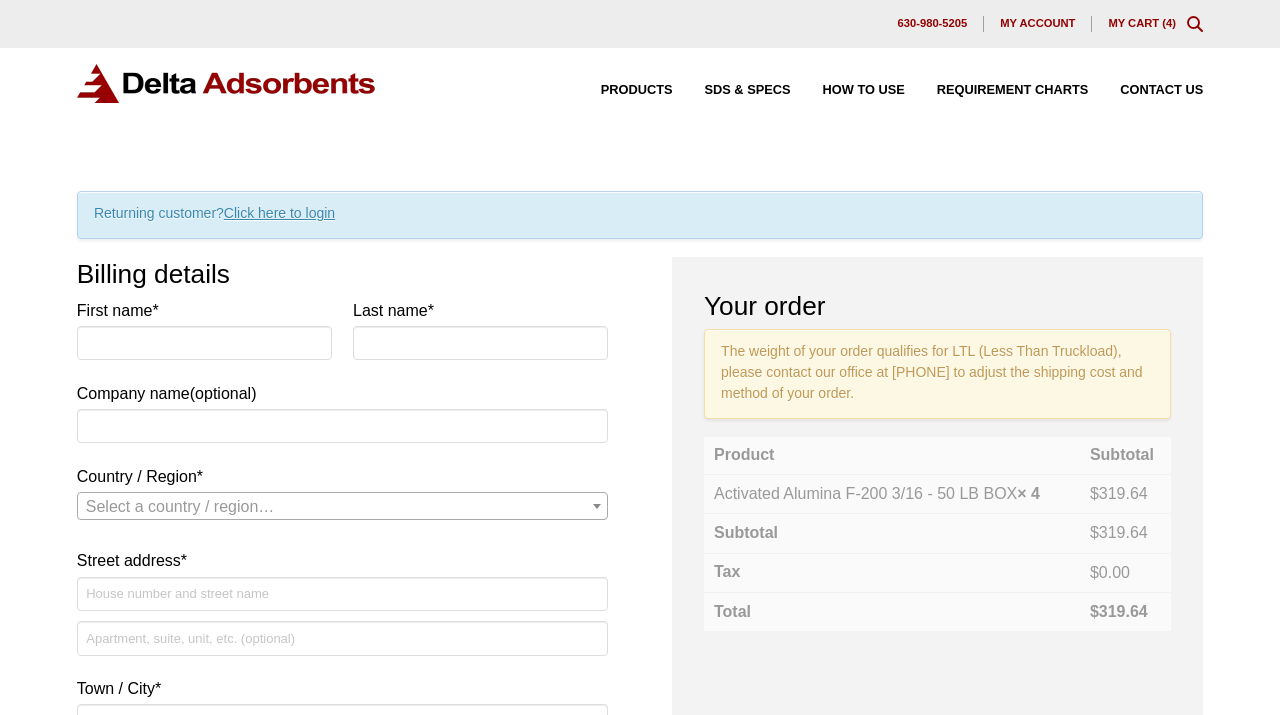 scroll, scrollTop: 0, scrollLeft: 0, axis: both 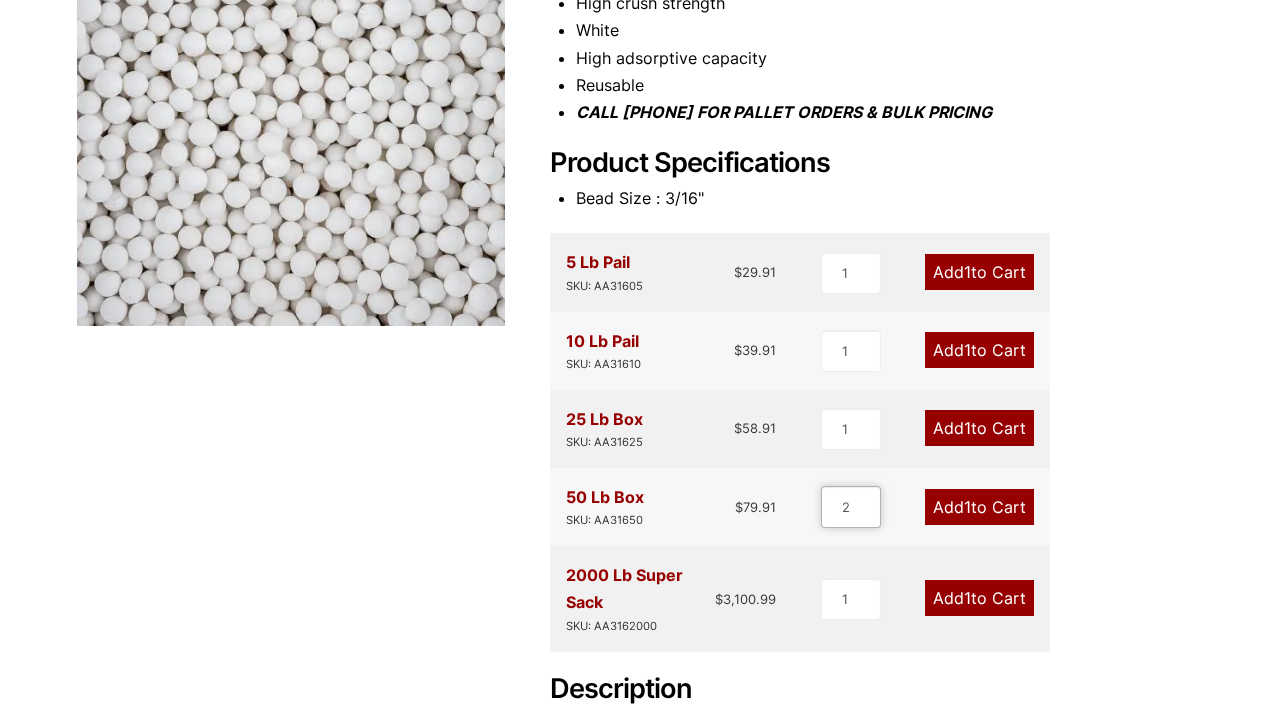 click on "2" at bounding box center [851, 507] 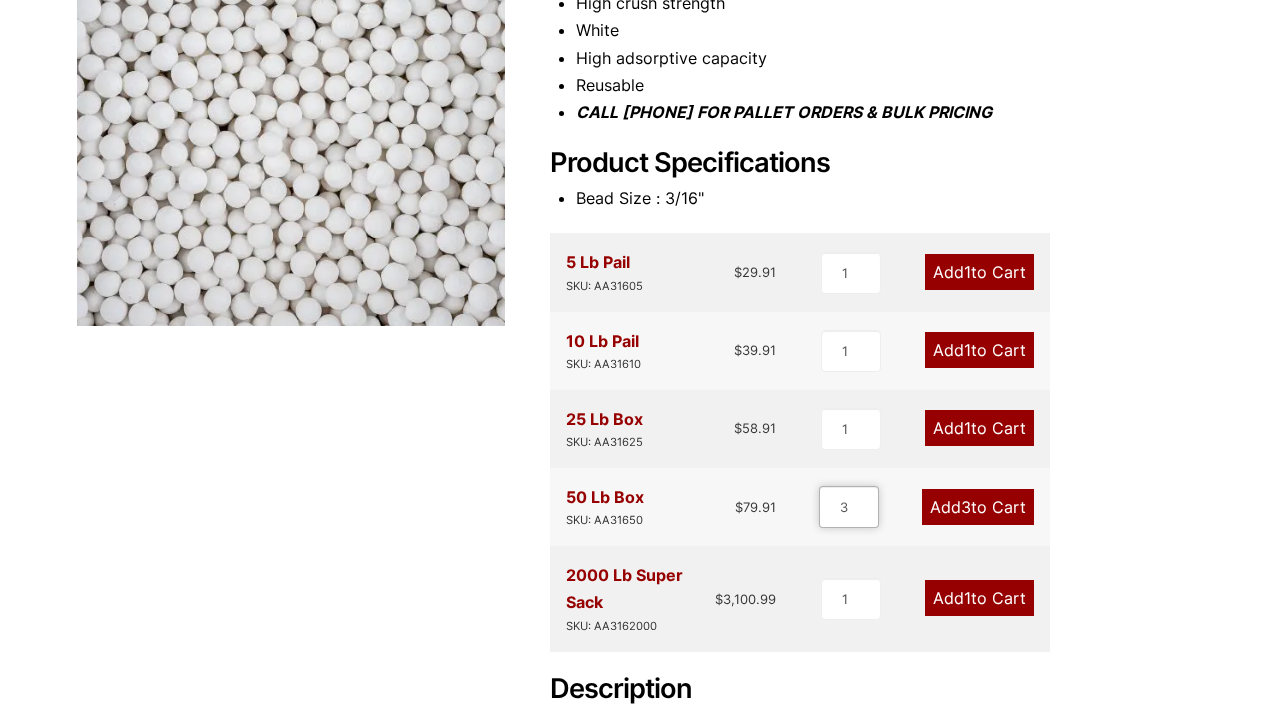 click on "3" at bounding box center [849, 507] 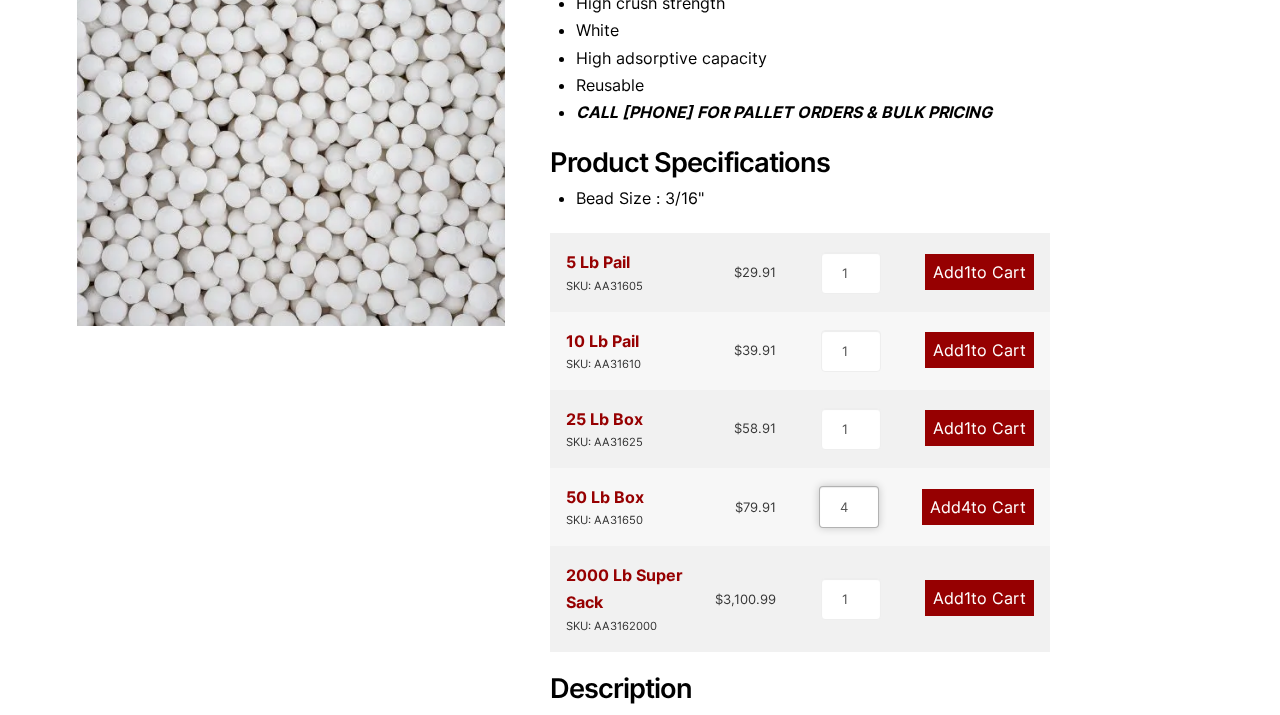 type on "4" 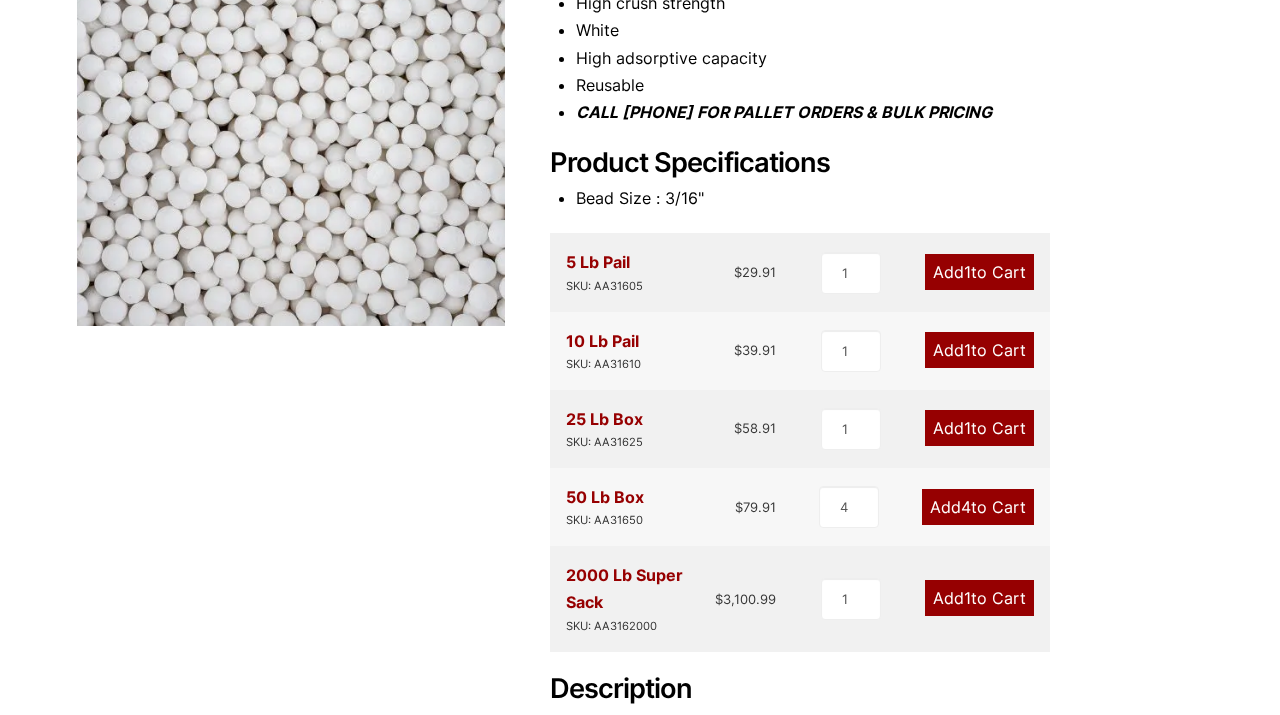 click on "Add  4  to Cart" at bounding box center (978, 507) 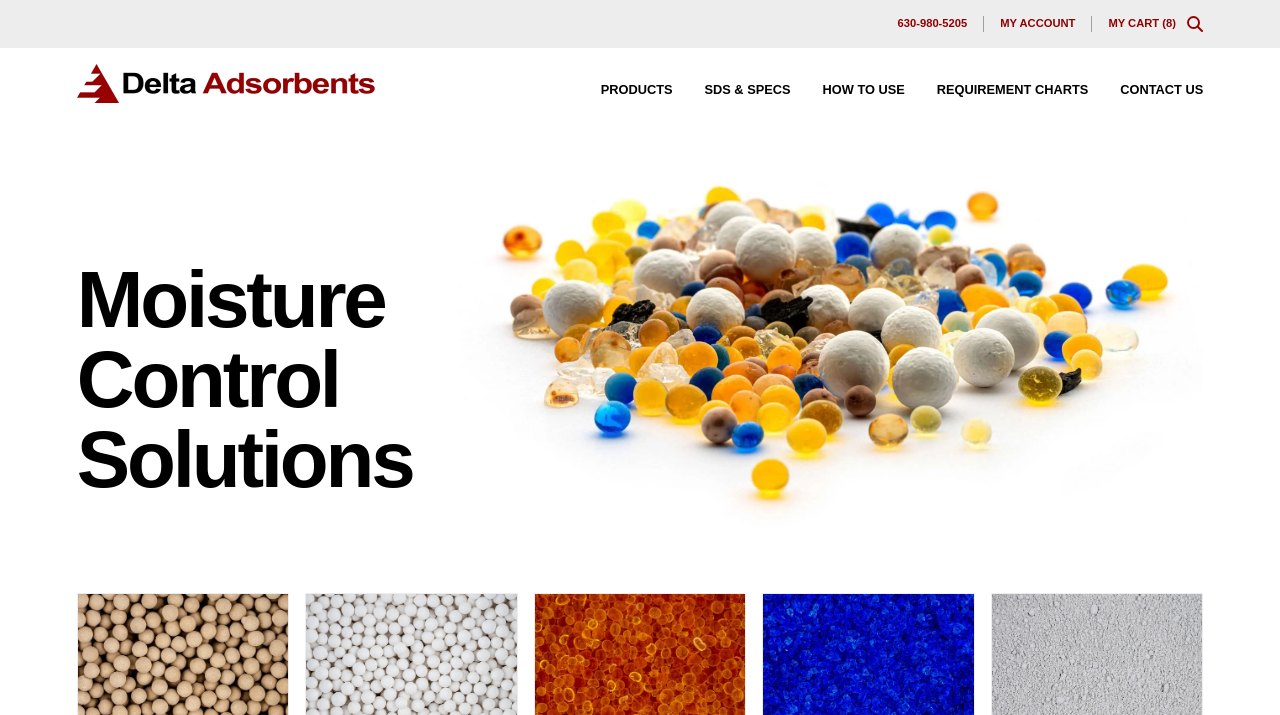 scroll, scrollTop: 145, scrollLeft: 0, axis: vertical 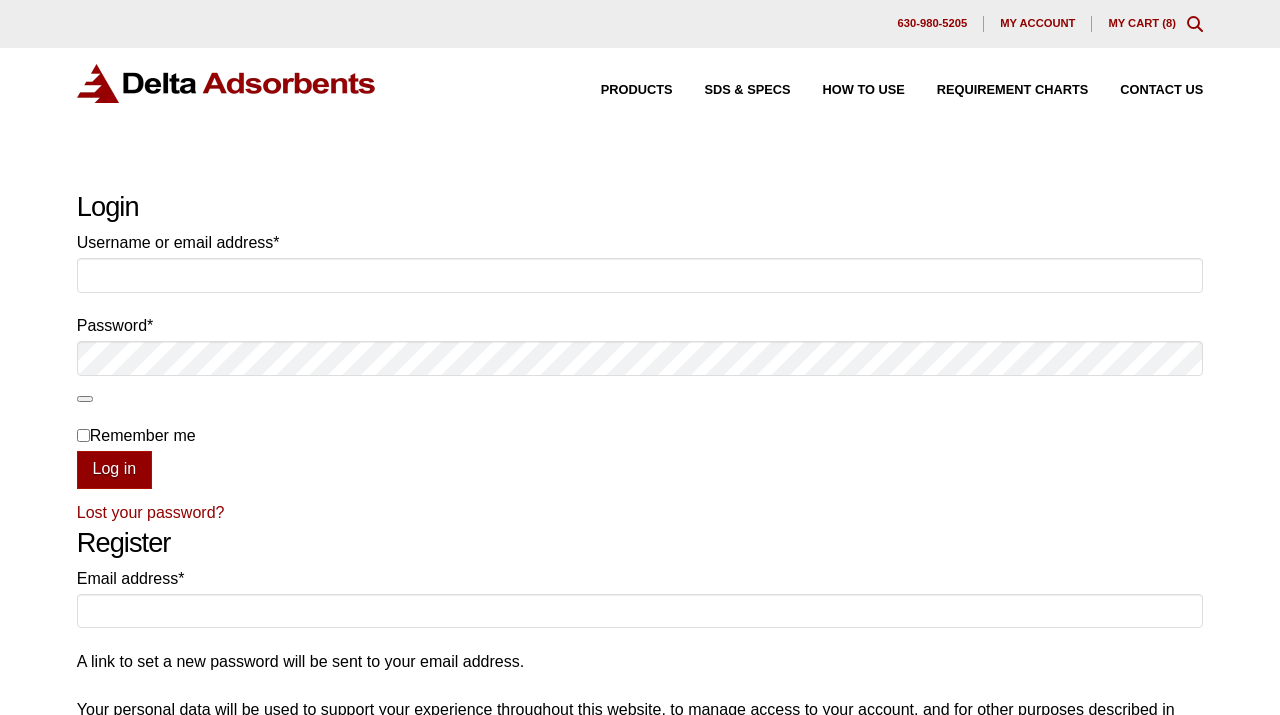 click on "My Cart ( 8 )" at bounding box center (1142, 23) 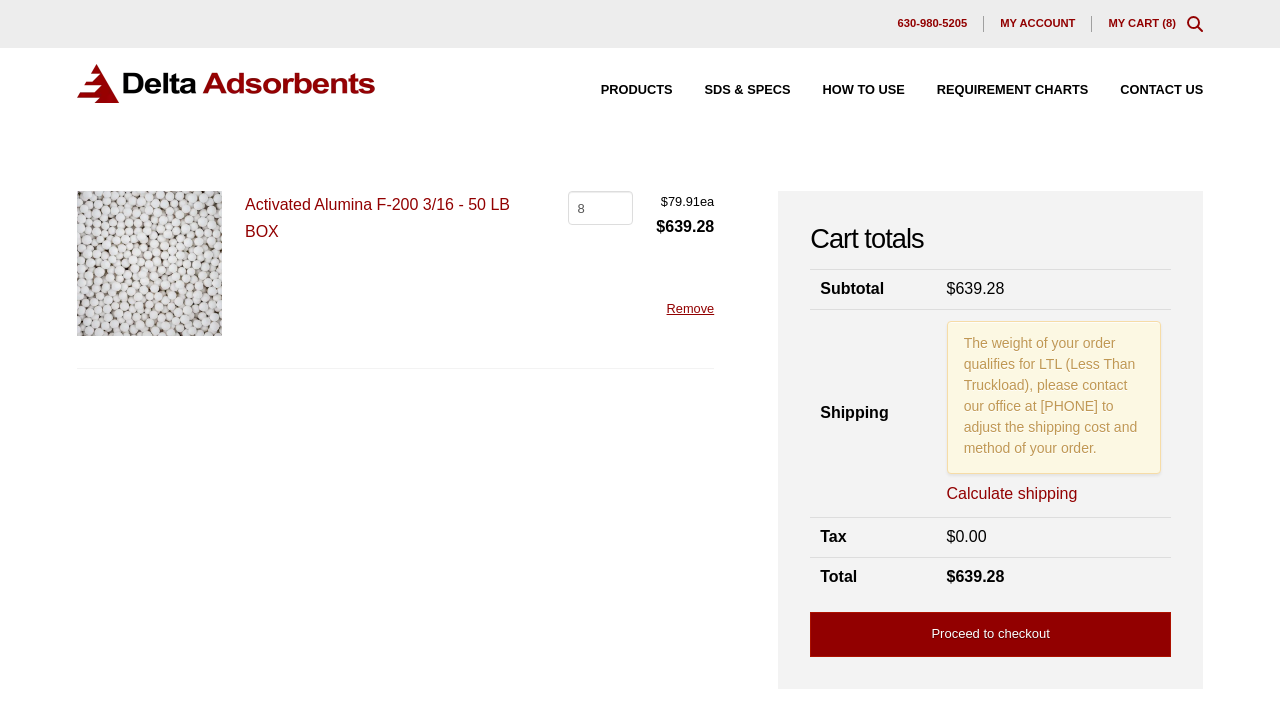 scroll, scrollTop: 0, scrollLeft: 0, axis: both 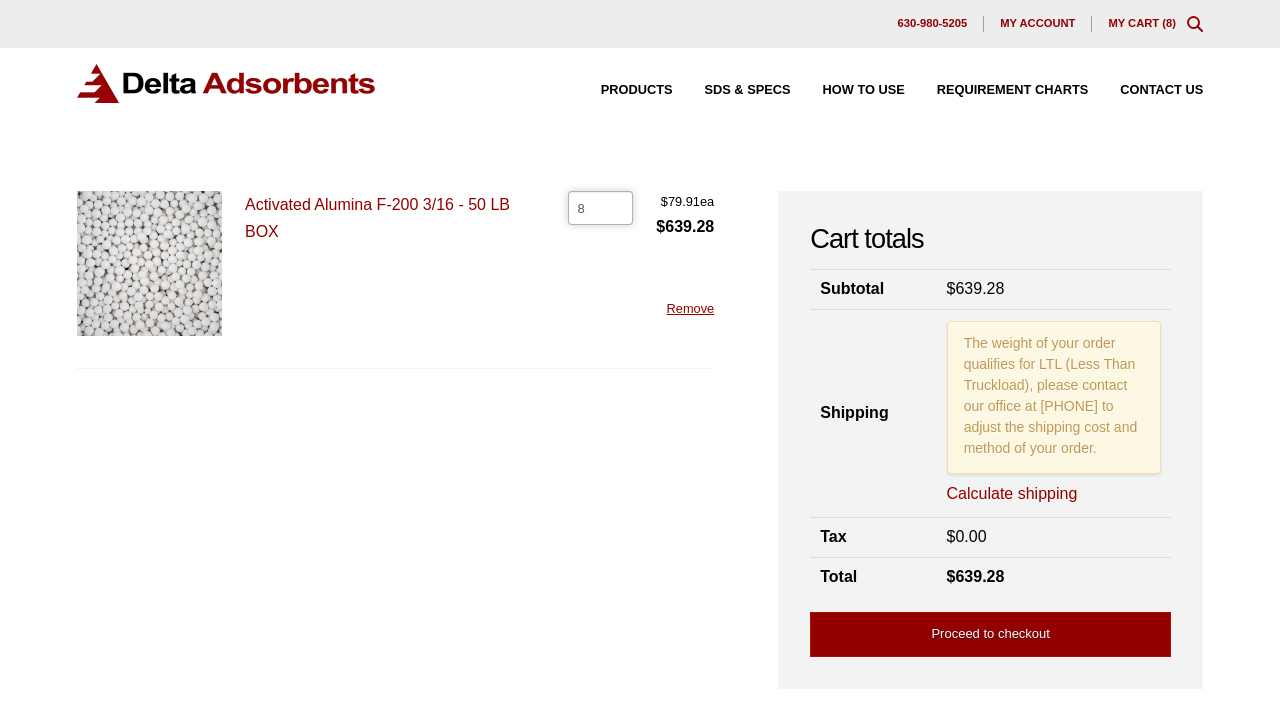 click on "8" at bounding box center [600, 208] 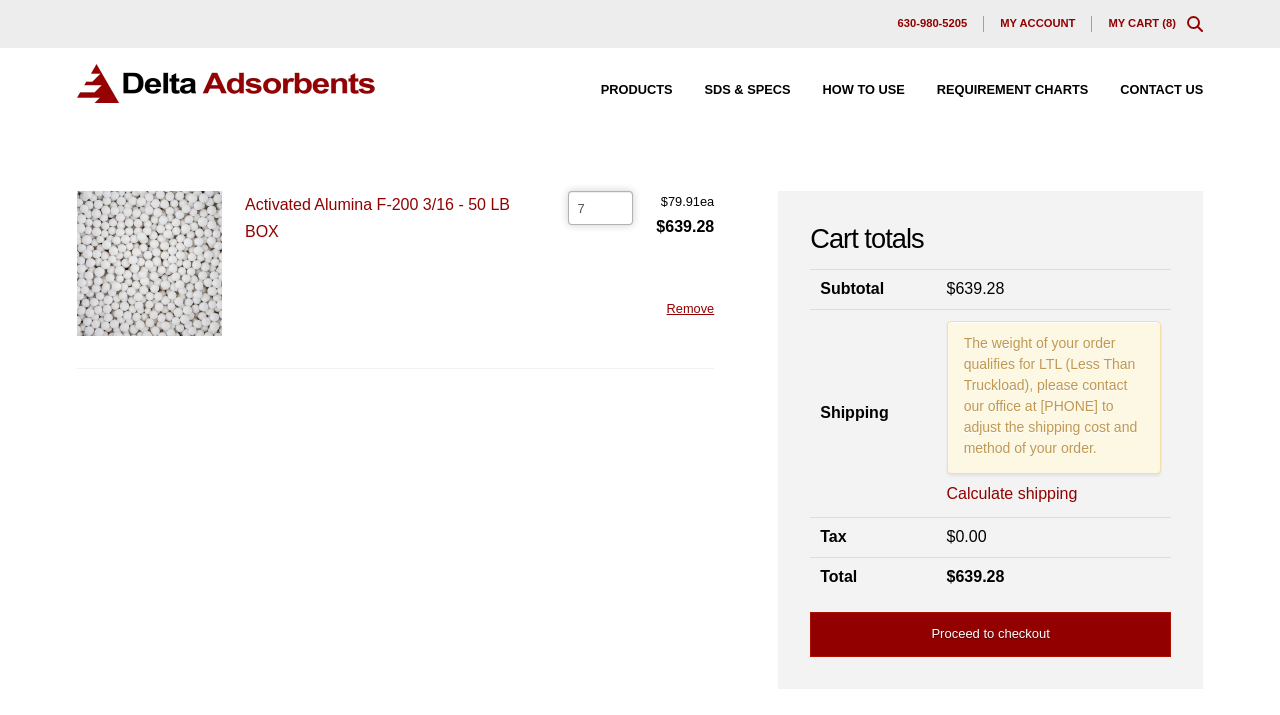 click on "7" at bounding box center [600, 208] 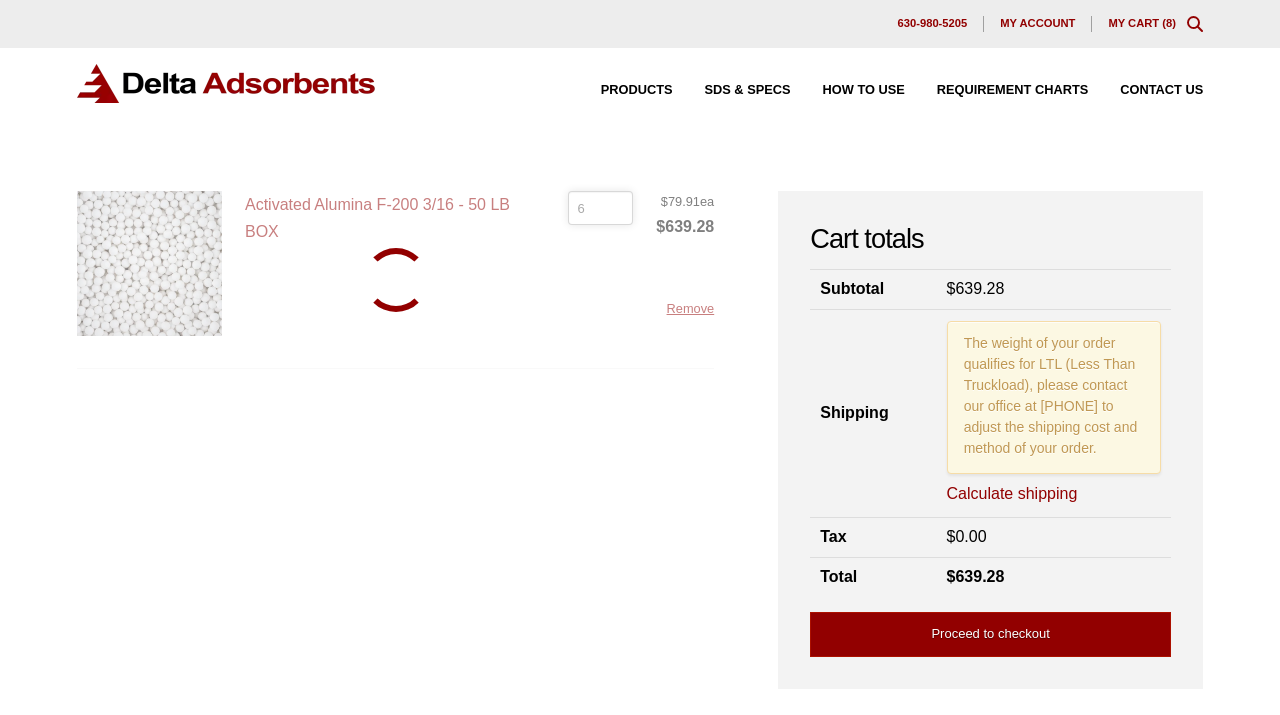 click on "6" at bounding box center (600, 208) 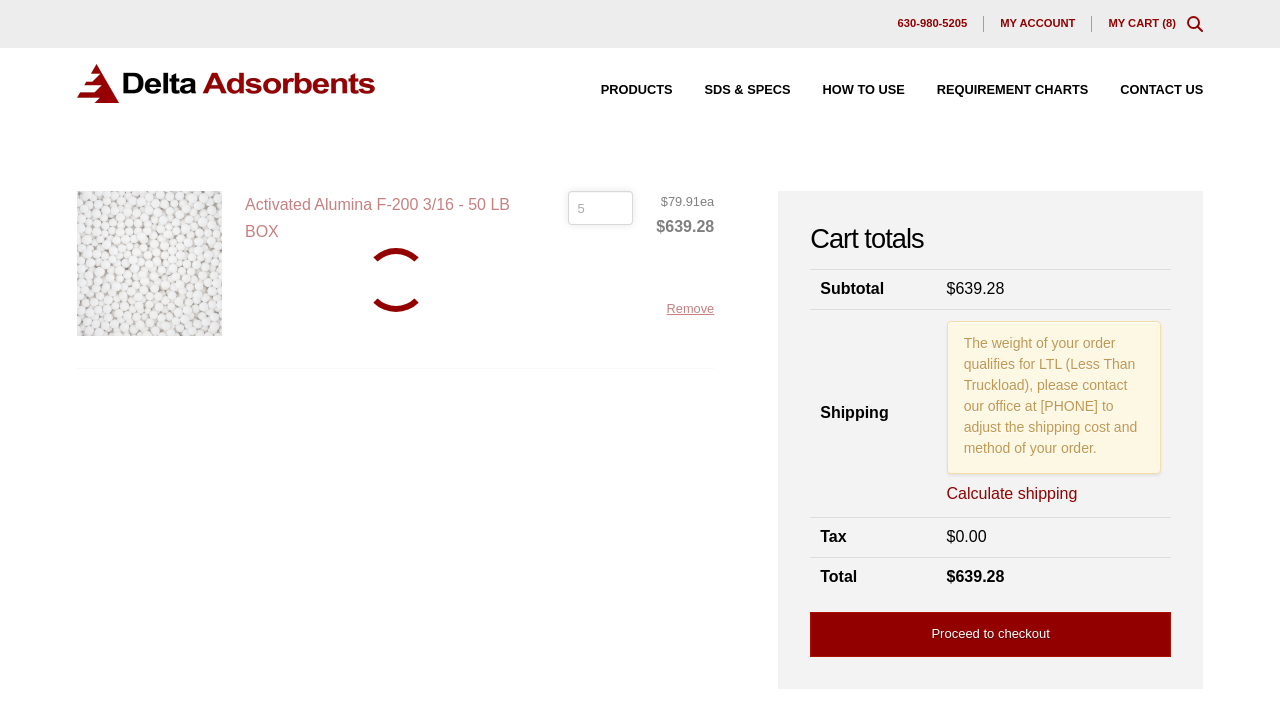click on "5" at bounding box center (600, 208) 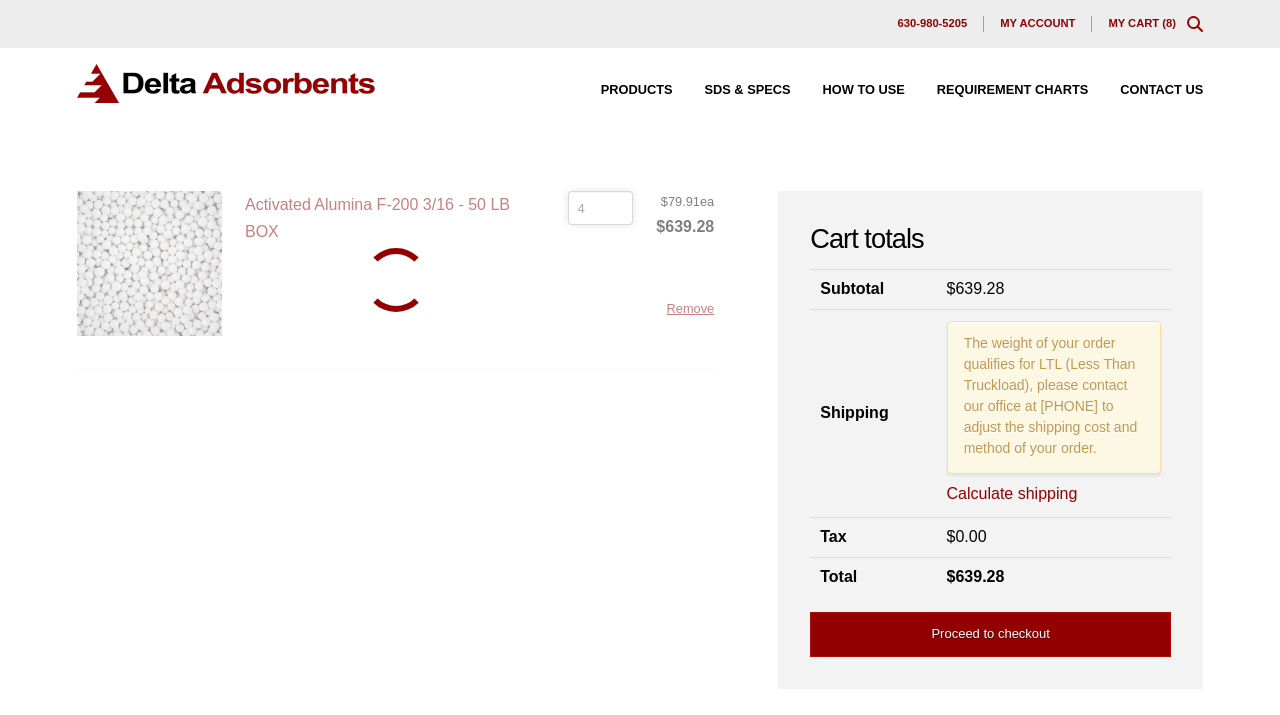 type on "4" 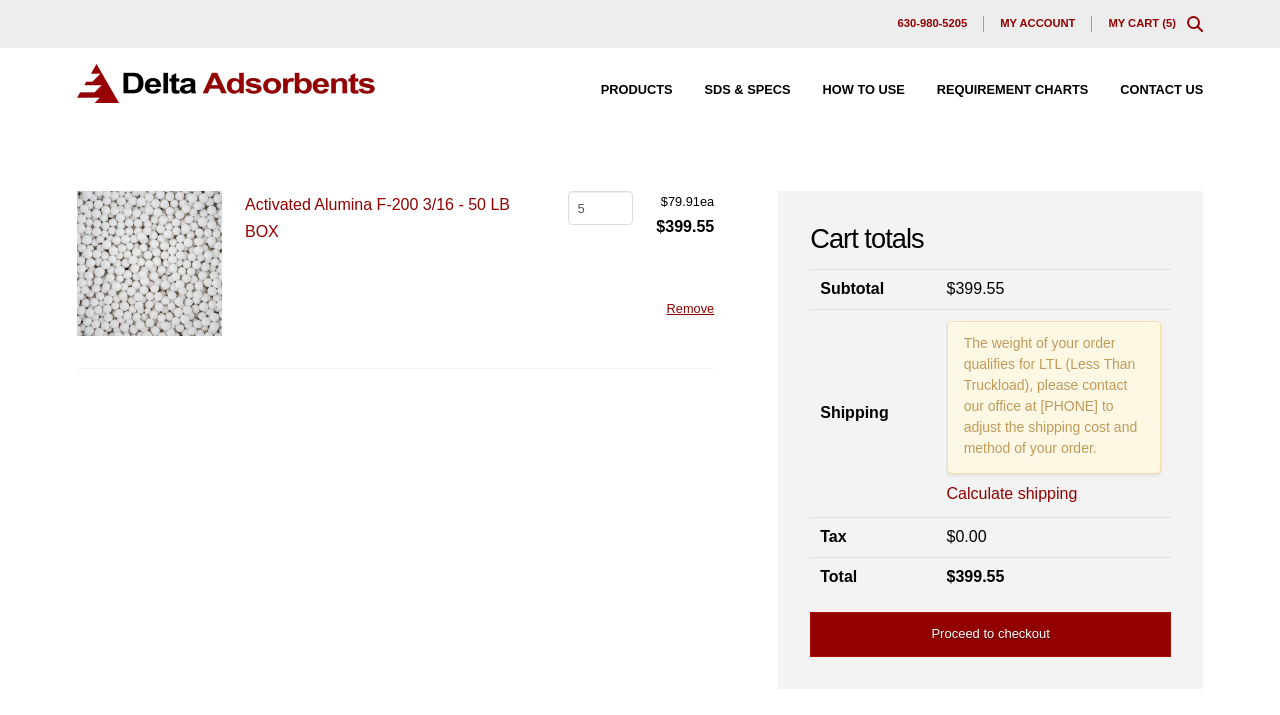 scroll, scrollTop: 0, scrollLeft: 0, axis: both 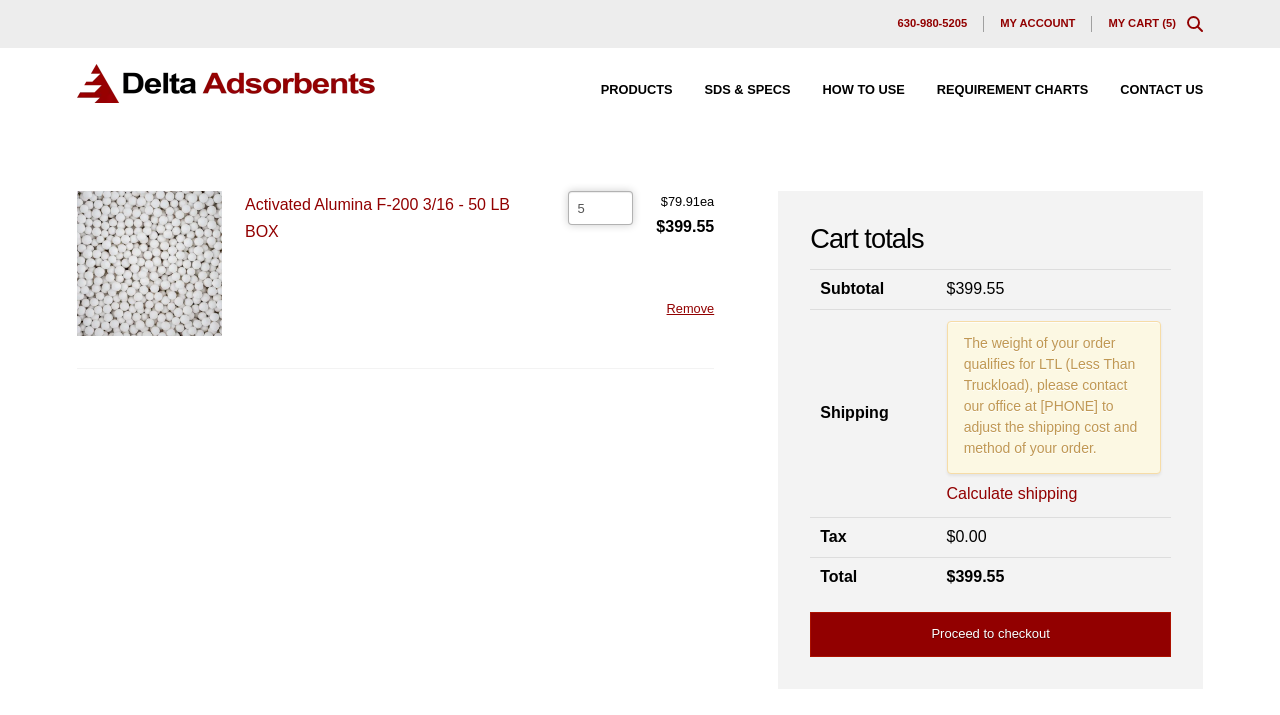 click on "5" at bounding box center [600, 208] 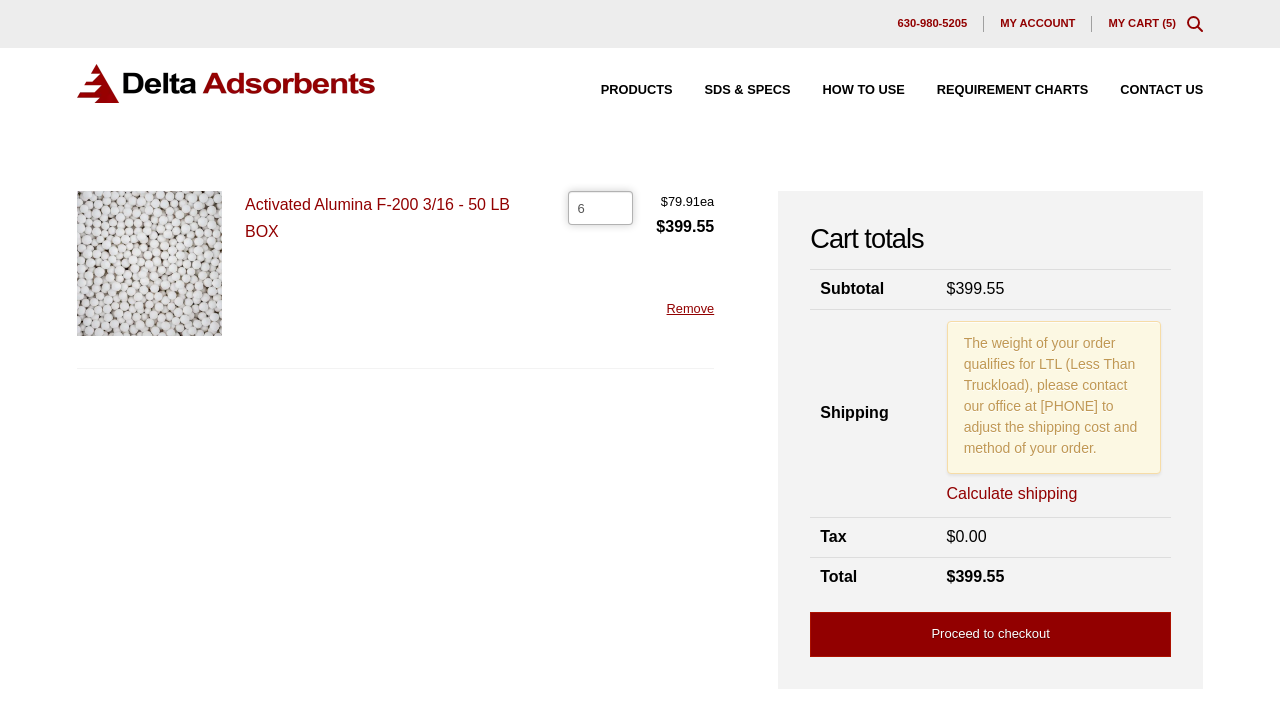 type on "6" 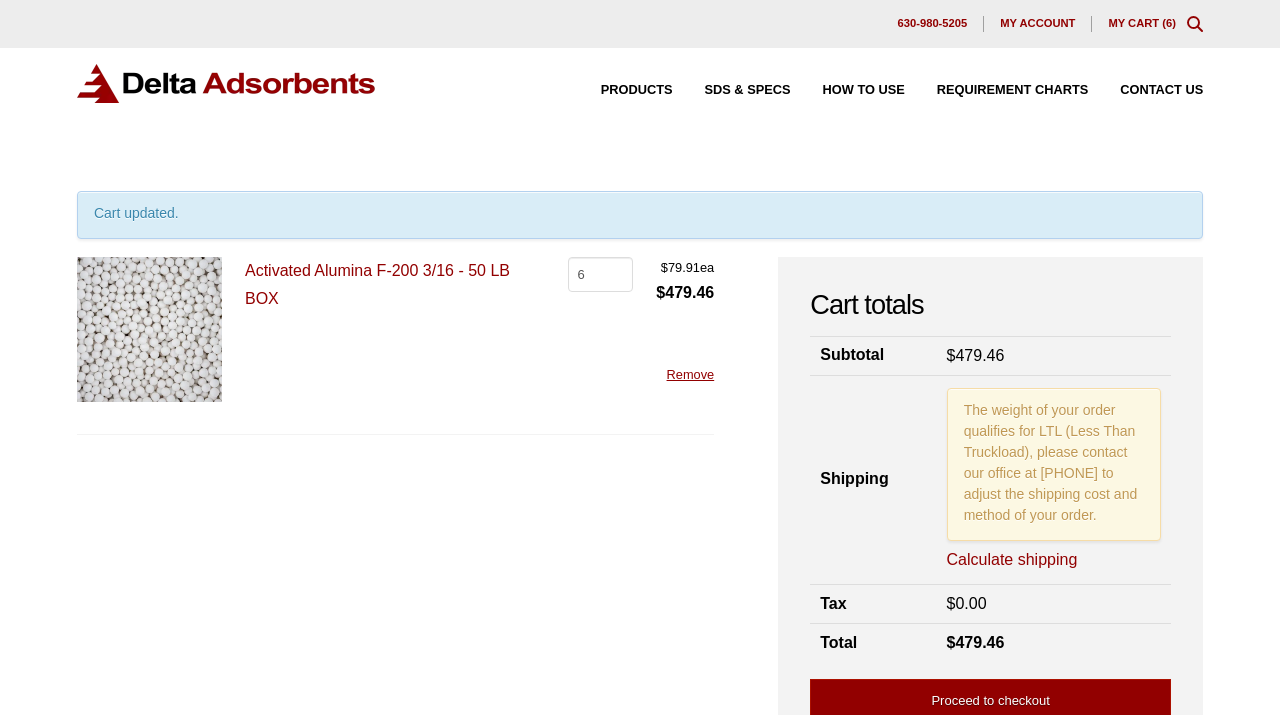 scroll, scrollTop: 0, scrollLeft: 0, axis: both 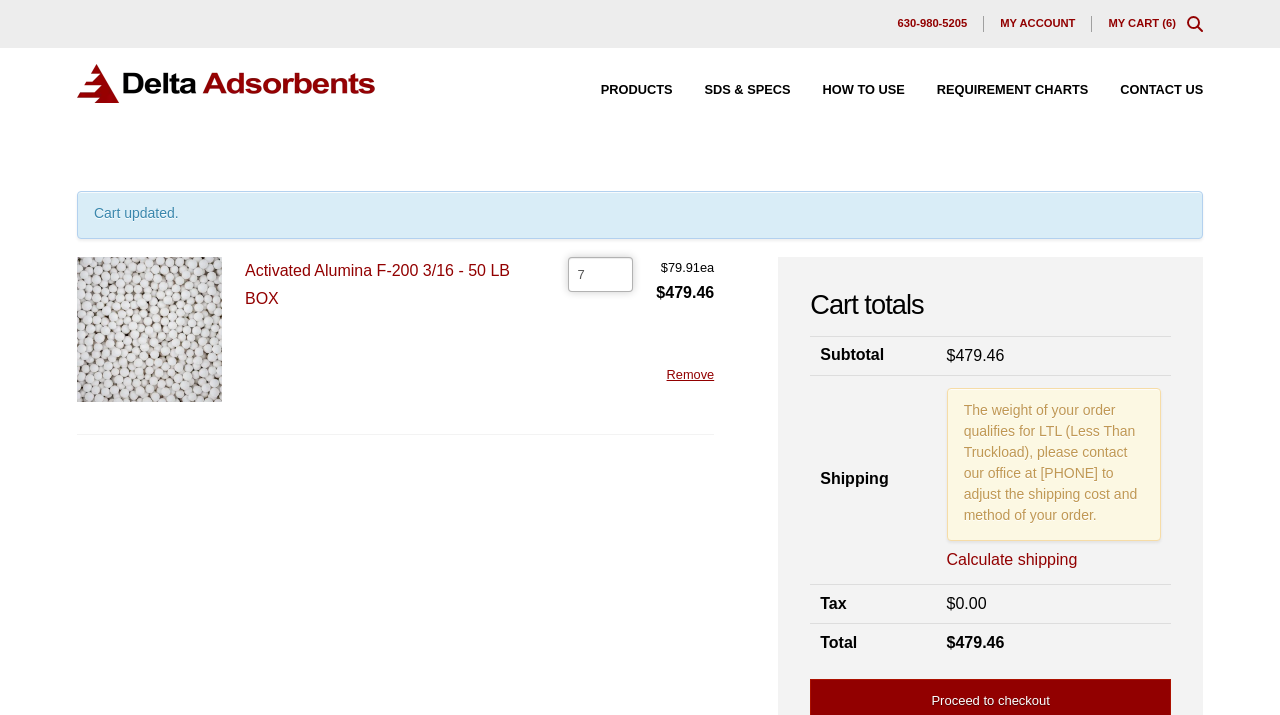 click on "7" at bounding box center [600, 274] 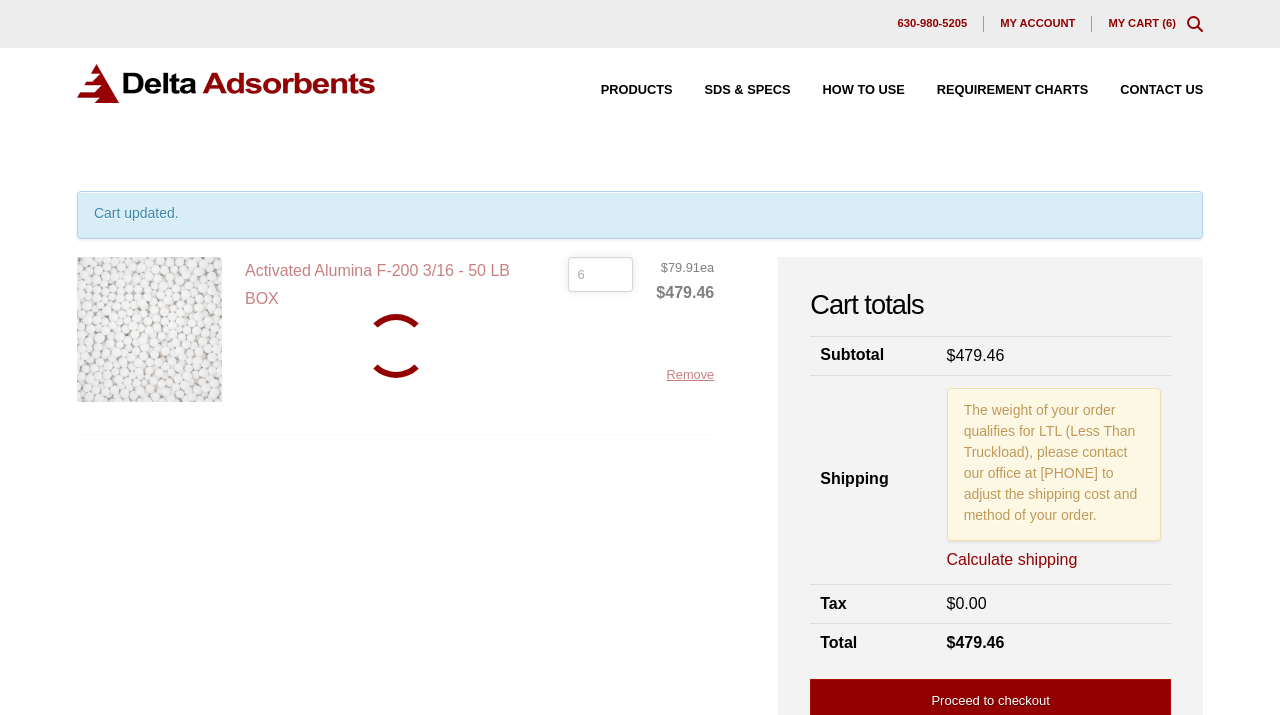 type on "6" 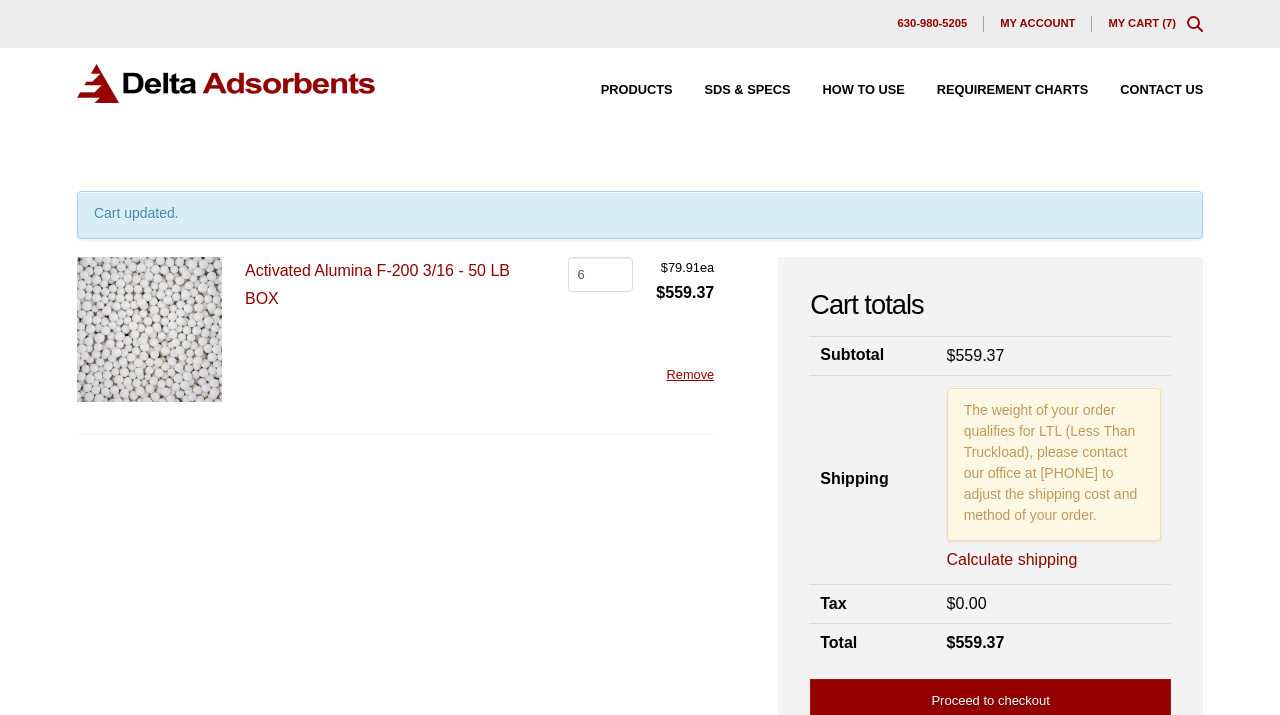 scroll, scrollTop: 0, scrollLeft: 0, axis: both 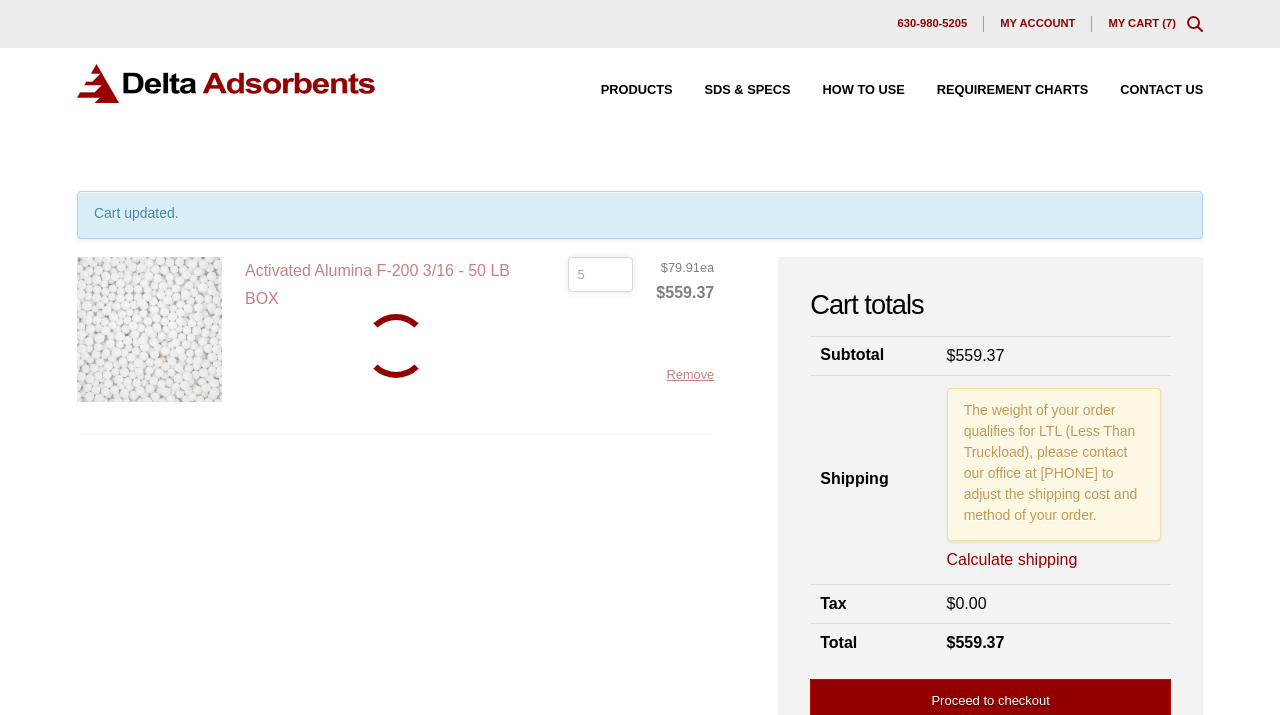 type on "5" 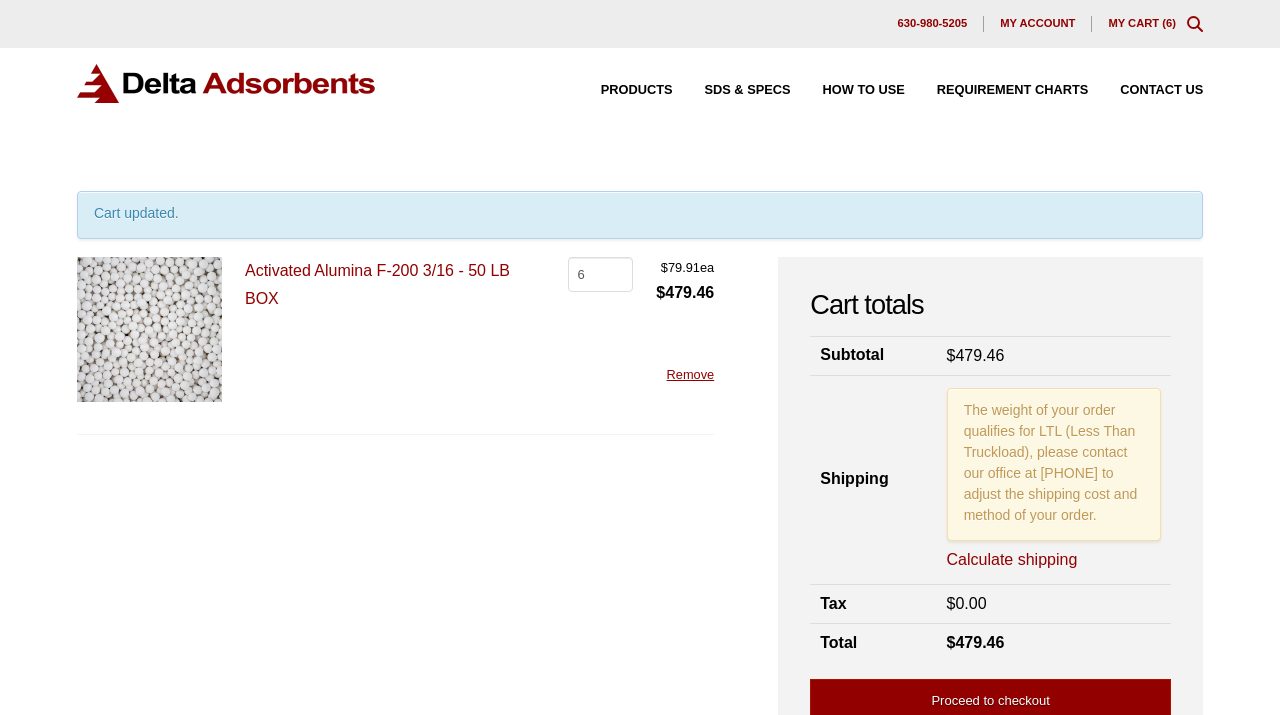 scroll, scrollTop: 0, scrollLeft: 0, axis: both 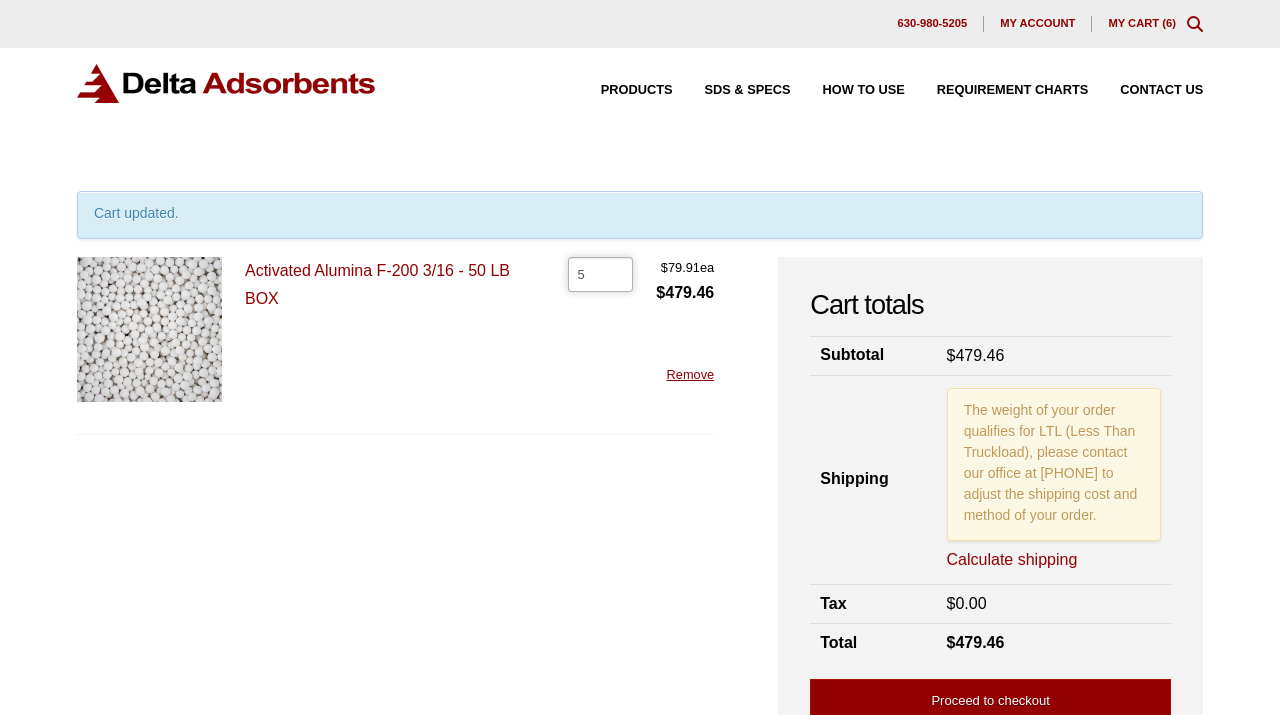 type on "5" 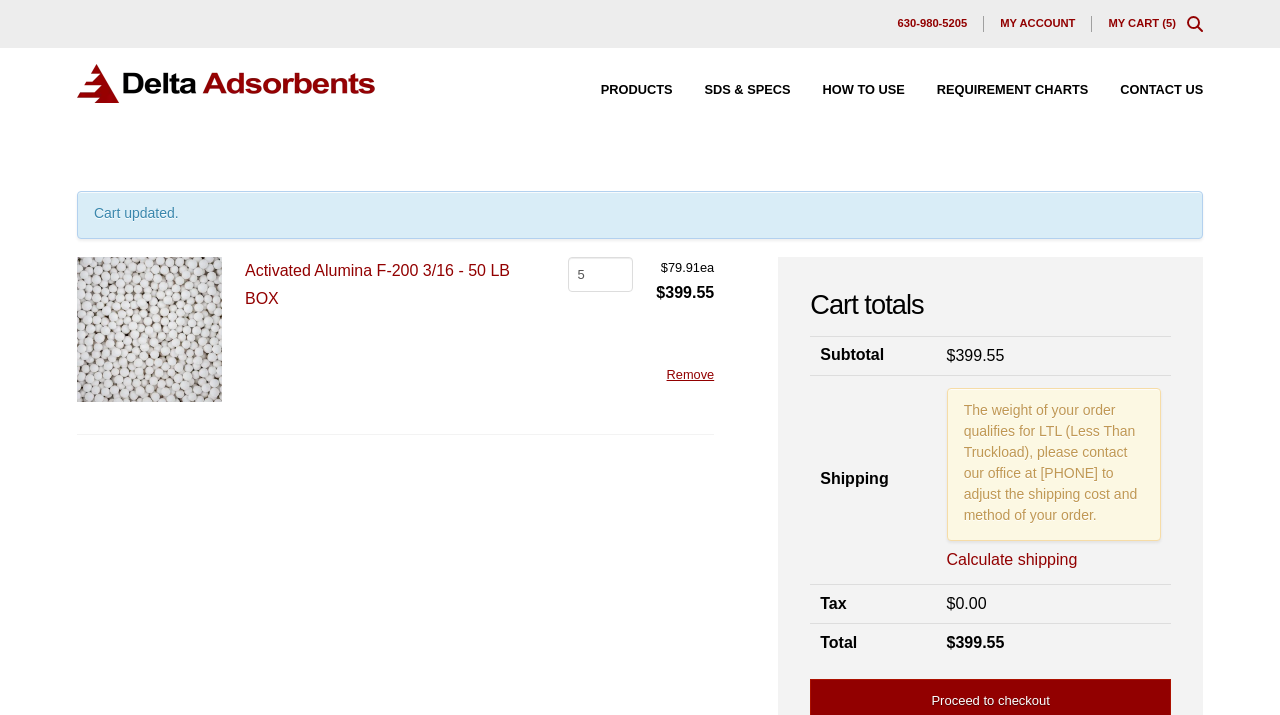 scroll, scrollTop: 0, scrollLeft: 0, axis: both 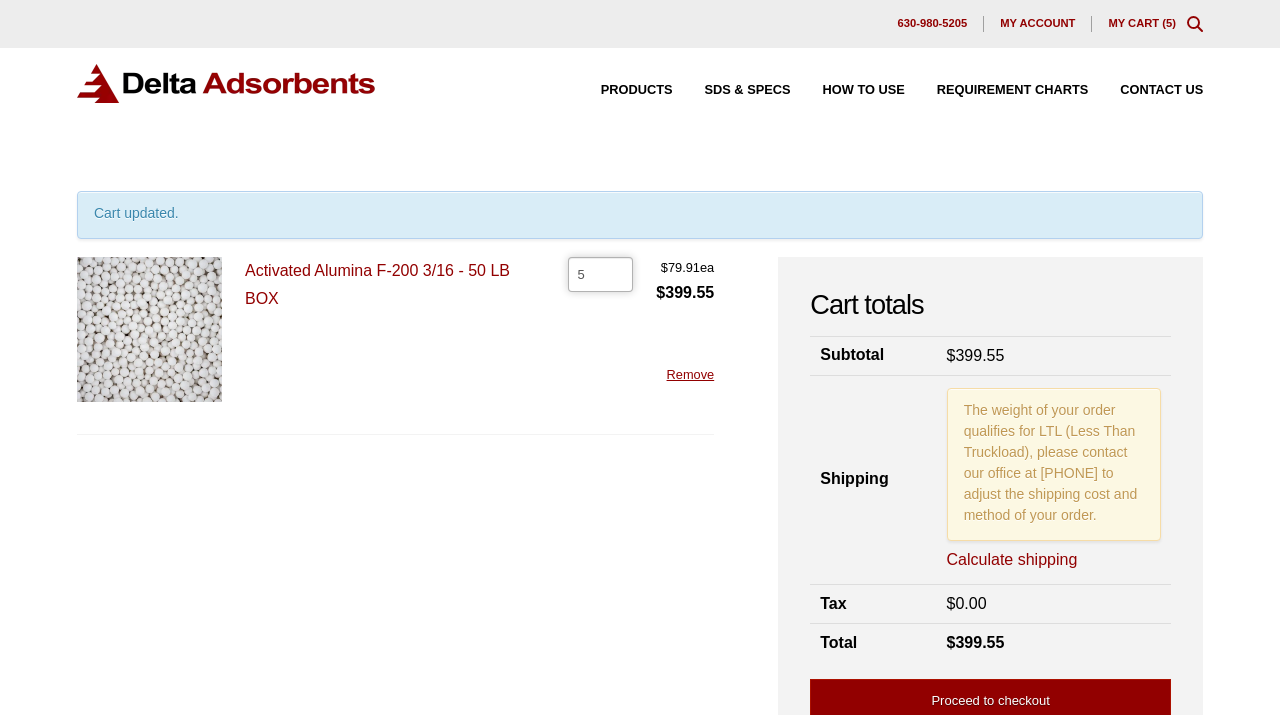 click on "5" at bounding box center [600, 274] 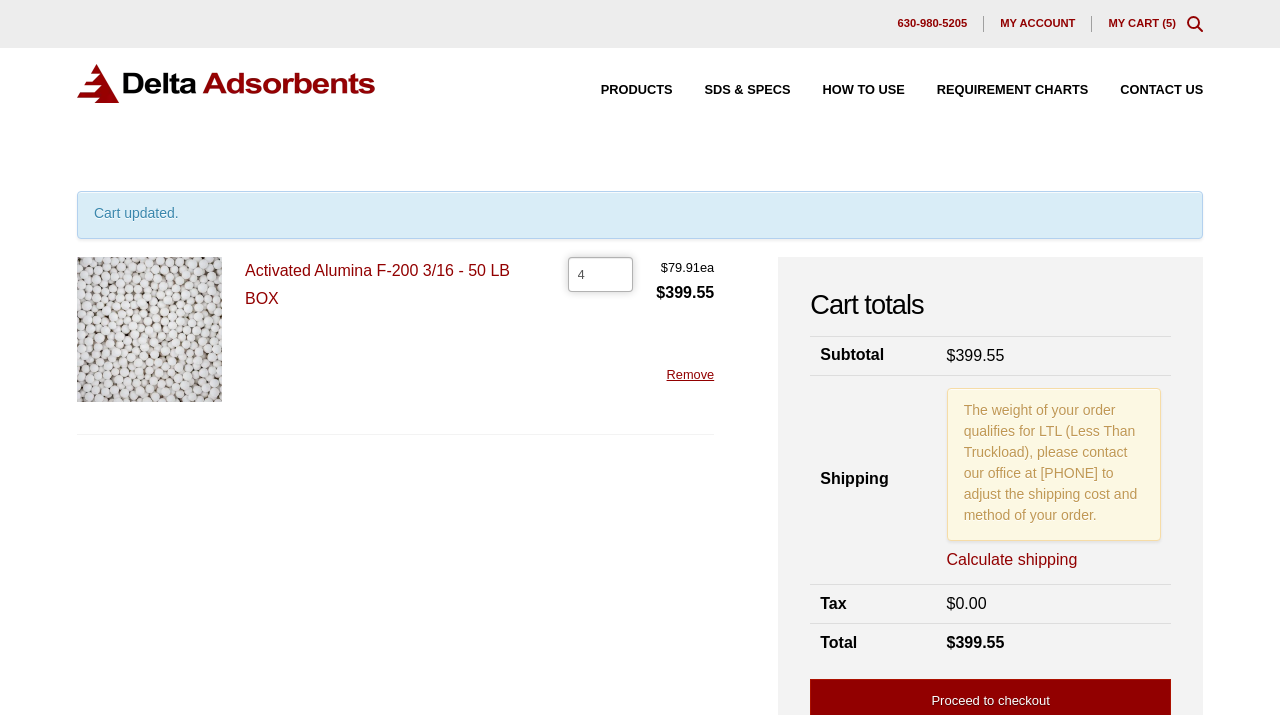 type on "4" 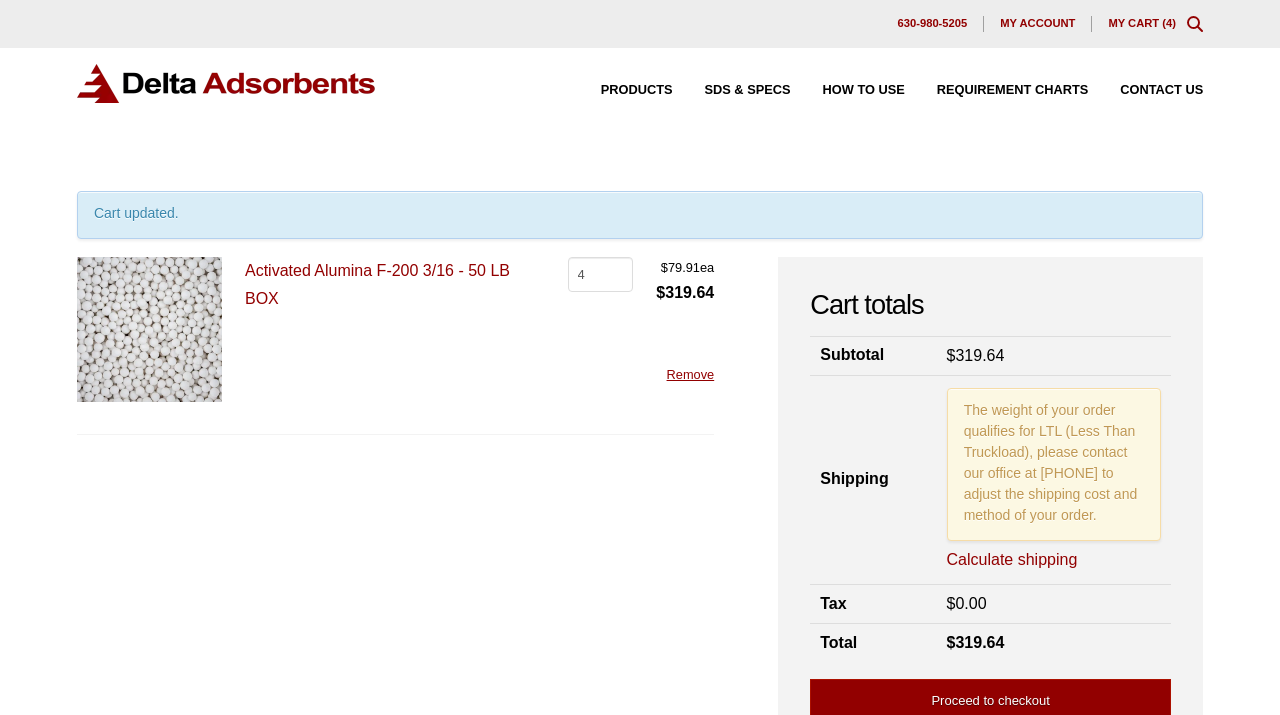 scroll, scrollTop: 0, scrollLeft: 0, axis: both 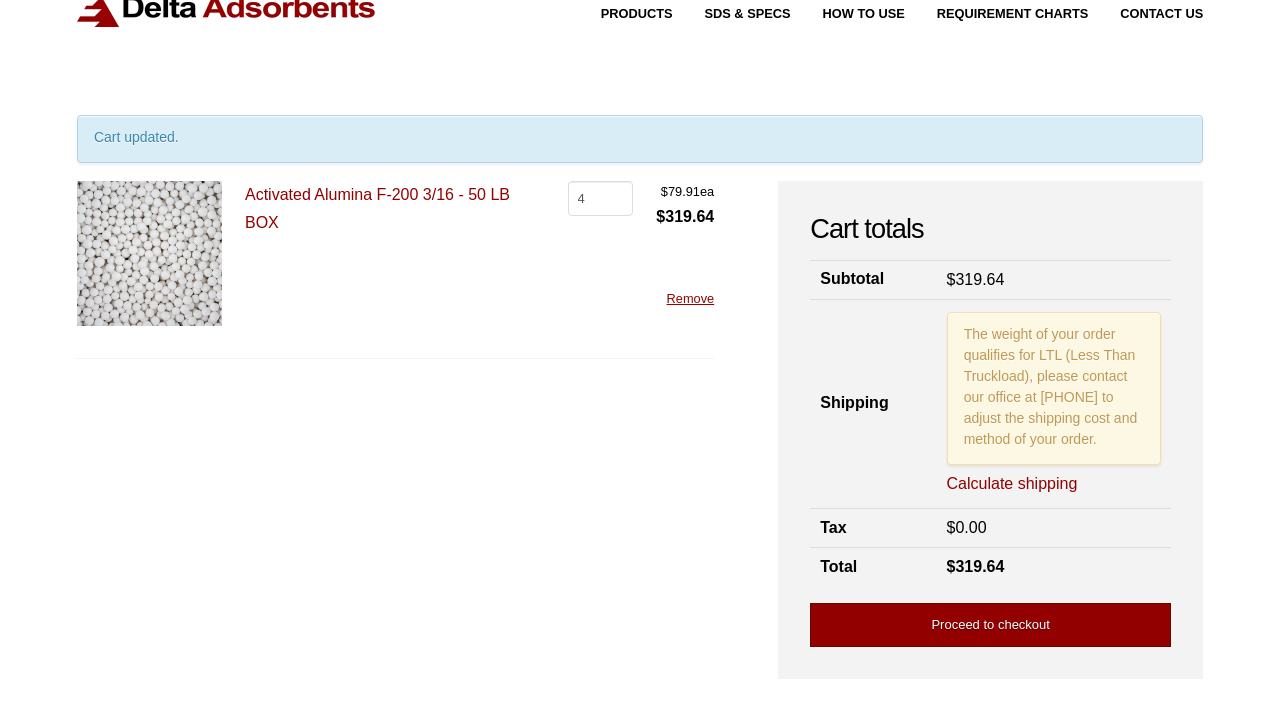 click on "Proceed to checkout" at bounding box center [990, 625] 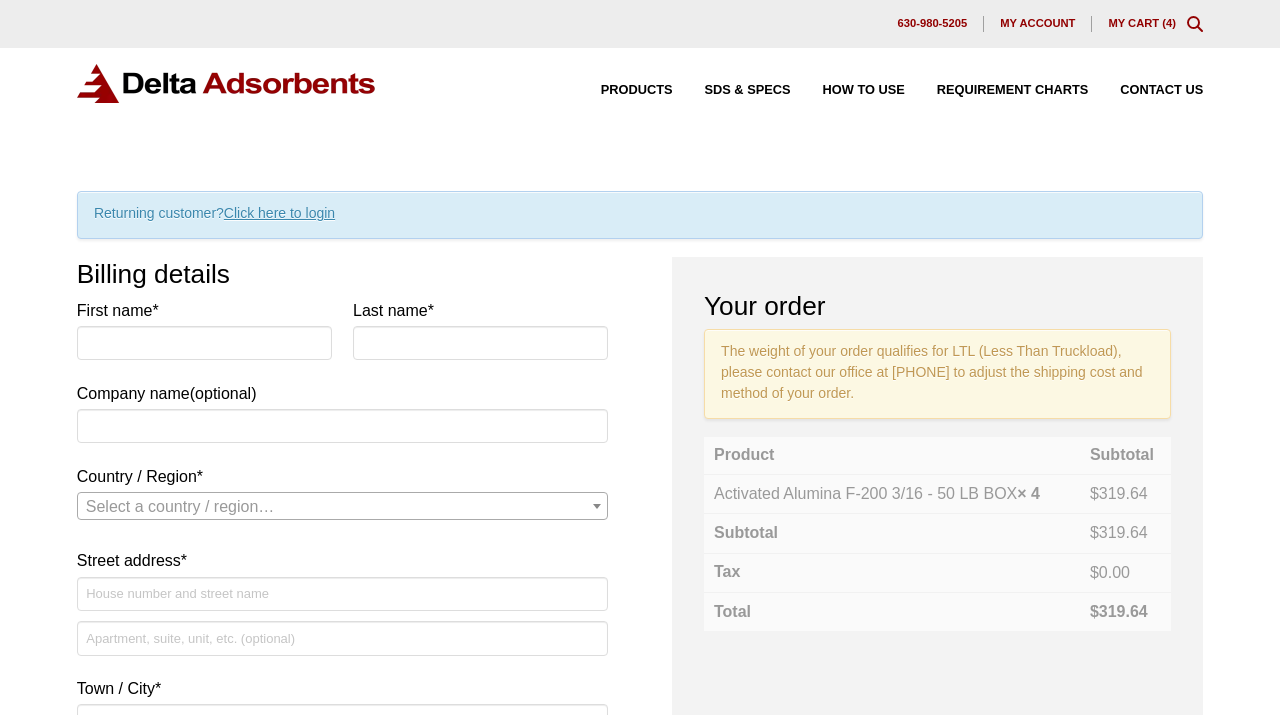 scroll, scrollTop: 0, scrollLeft: 0, axis: both 